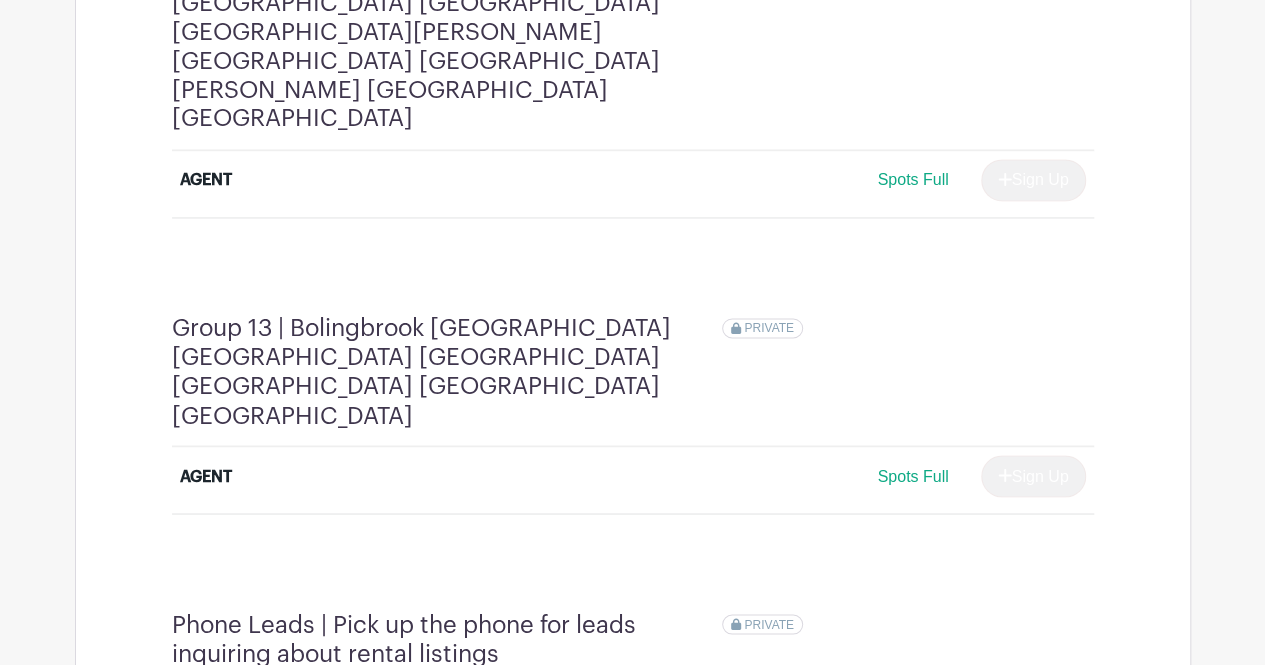 scroll, scrollTop: 5268, scrollLeft: 0, axis: vertical 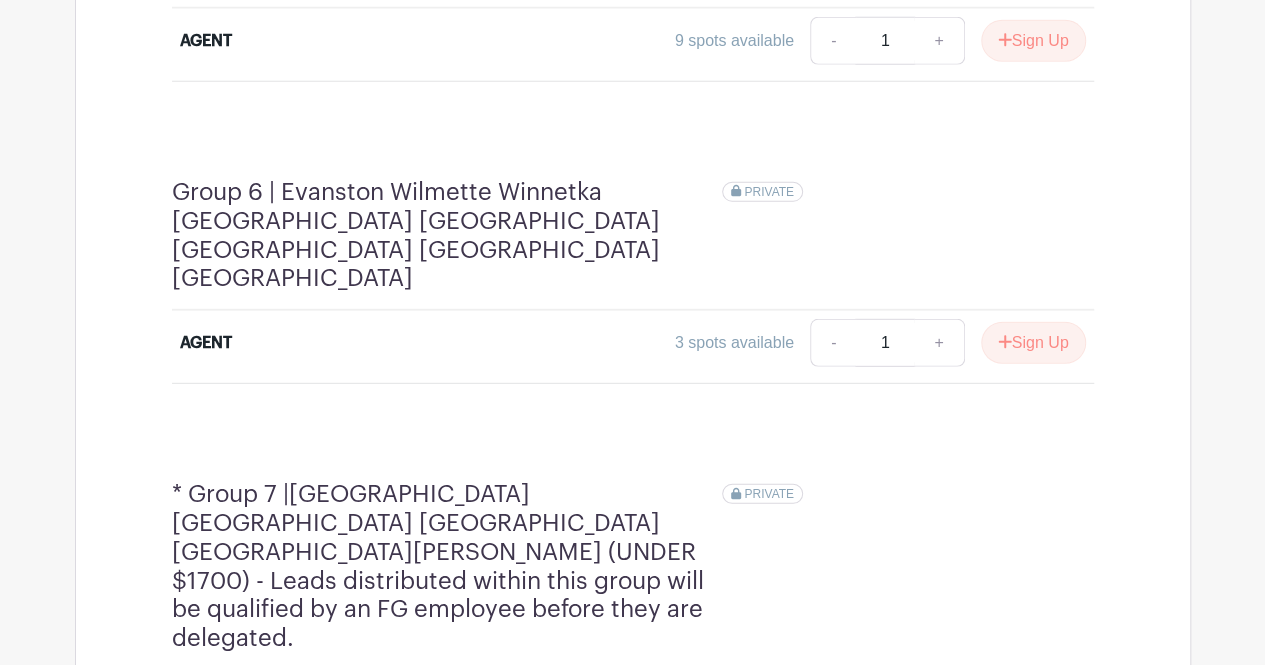 click on "Sign Up" at bounding box center [1033, 703] 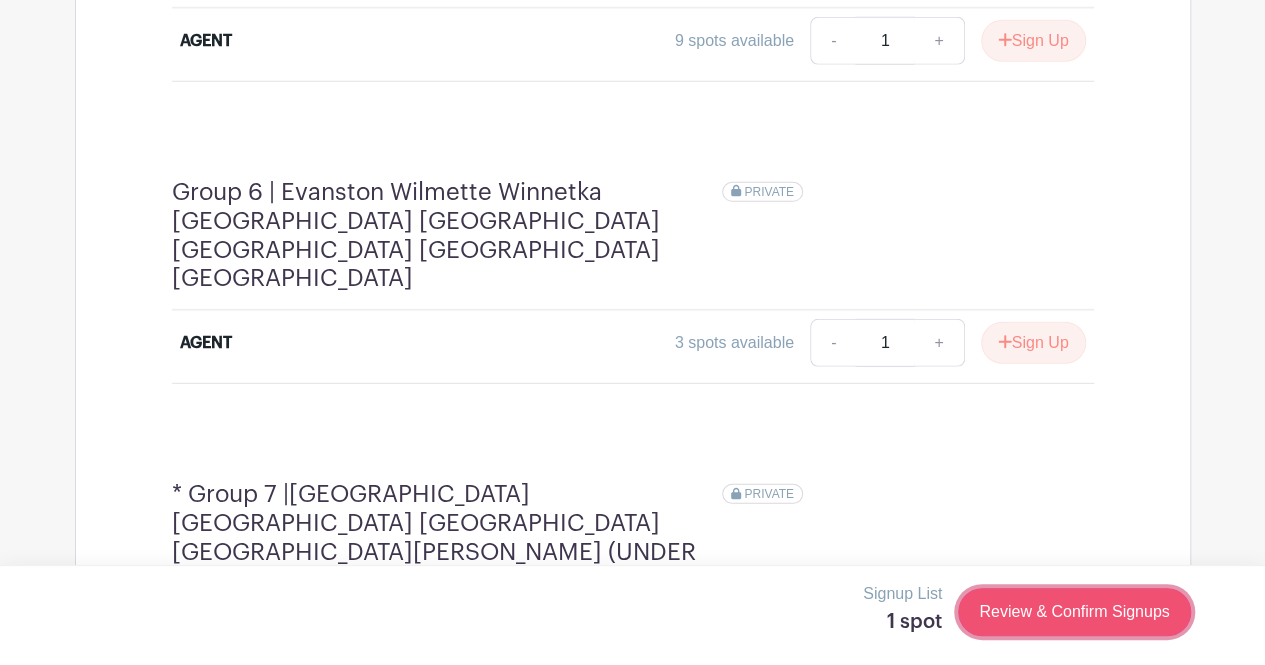 click on "Review & Confirm Signups" at bounding box center [1074, 612] 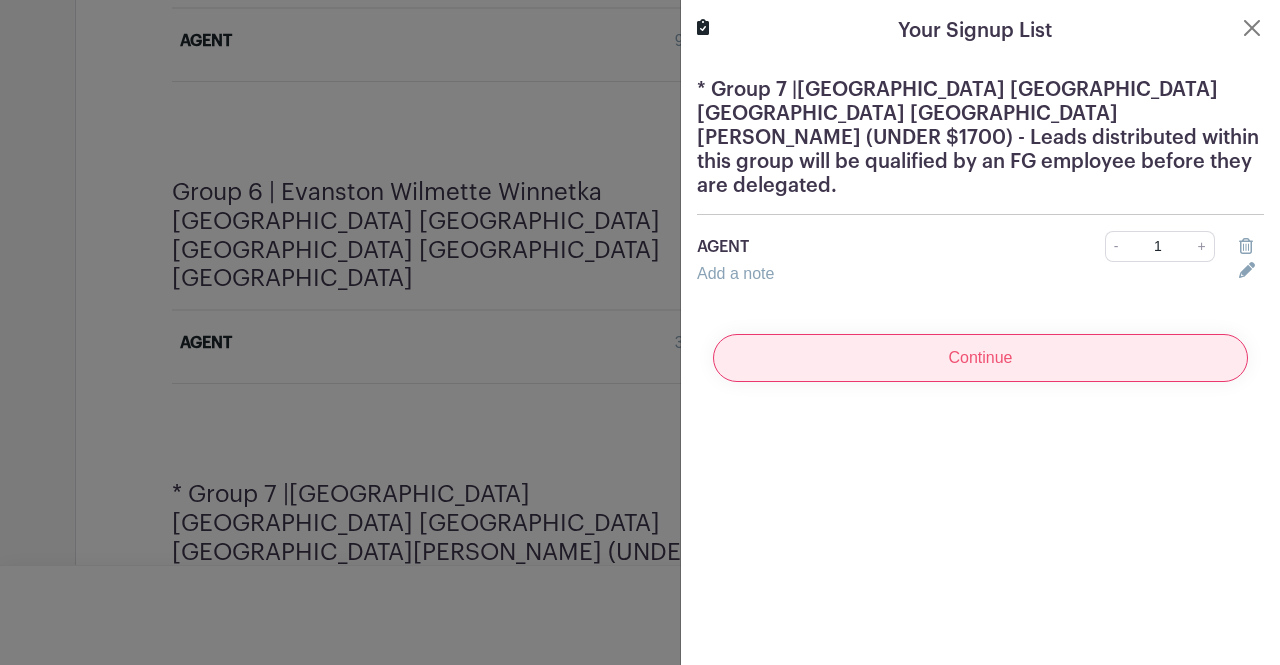click on "Continue" at bounding box center [980, 358] 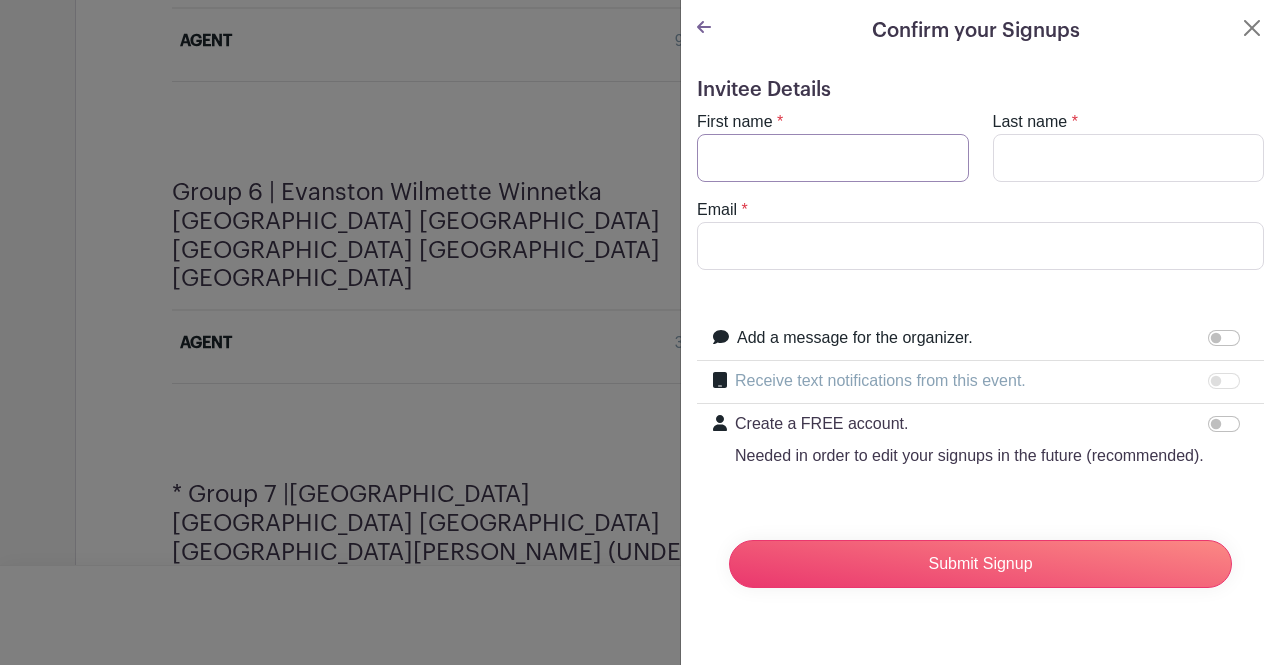 click on "First name" at bounding box center [833, 158] 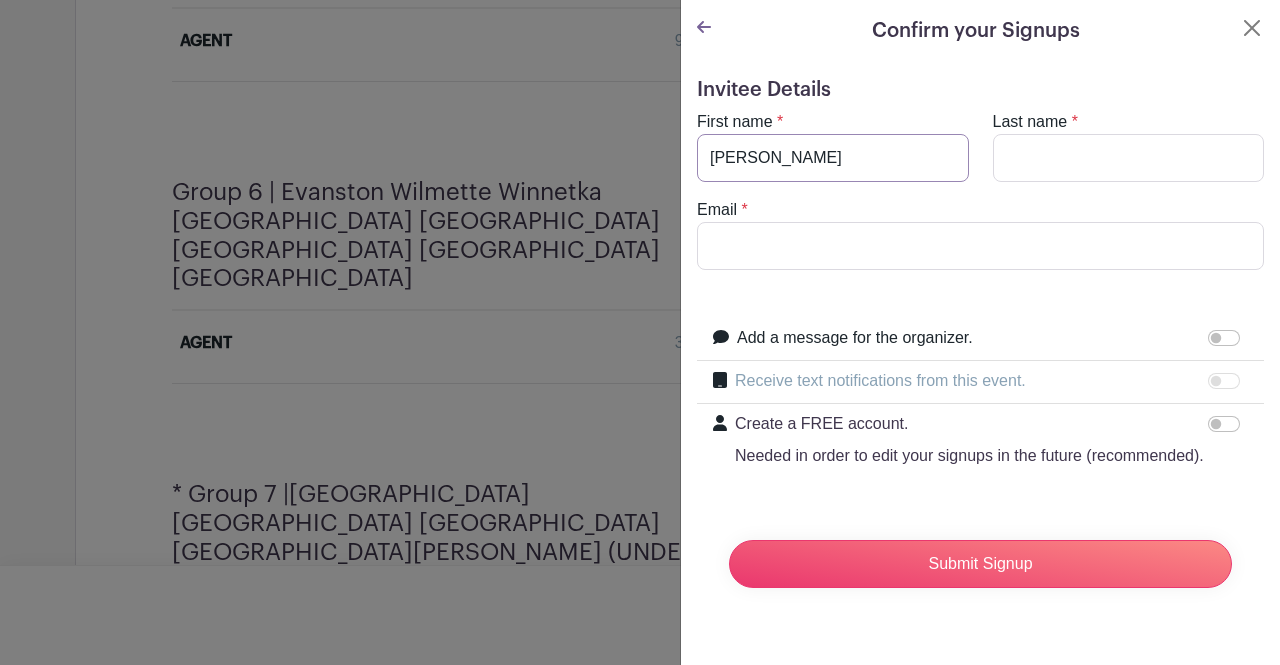 type on "[PERSON_NAME]" 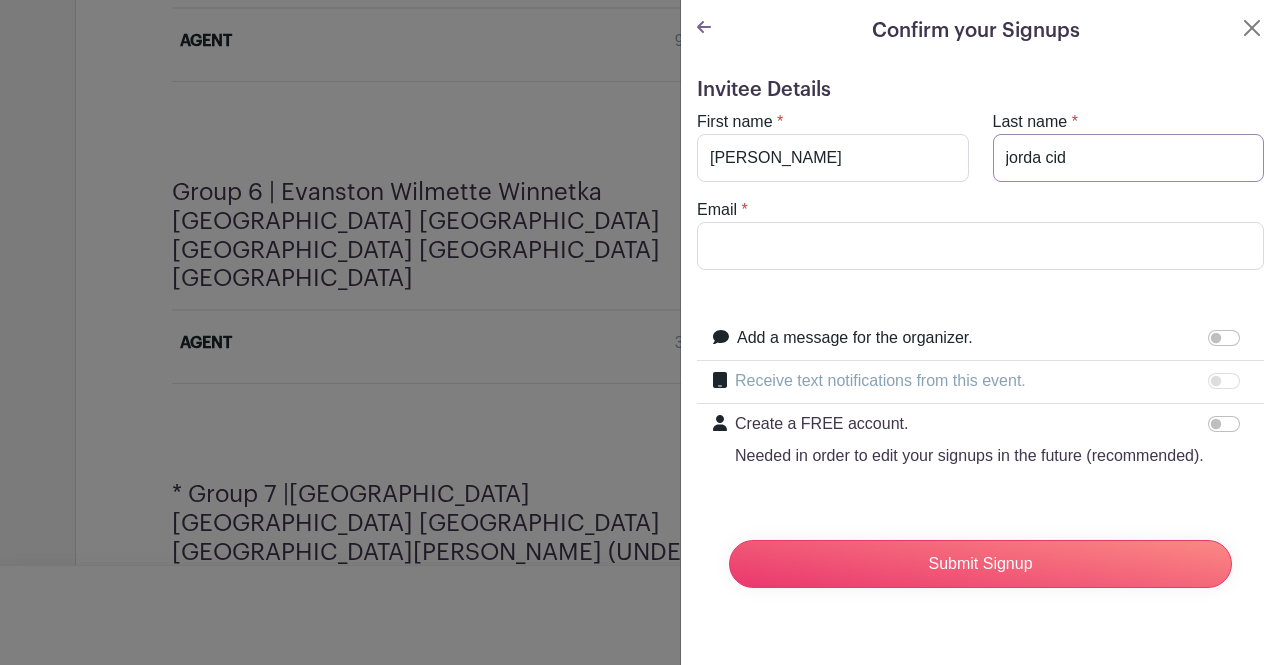 type on "jorda cid" 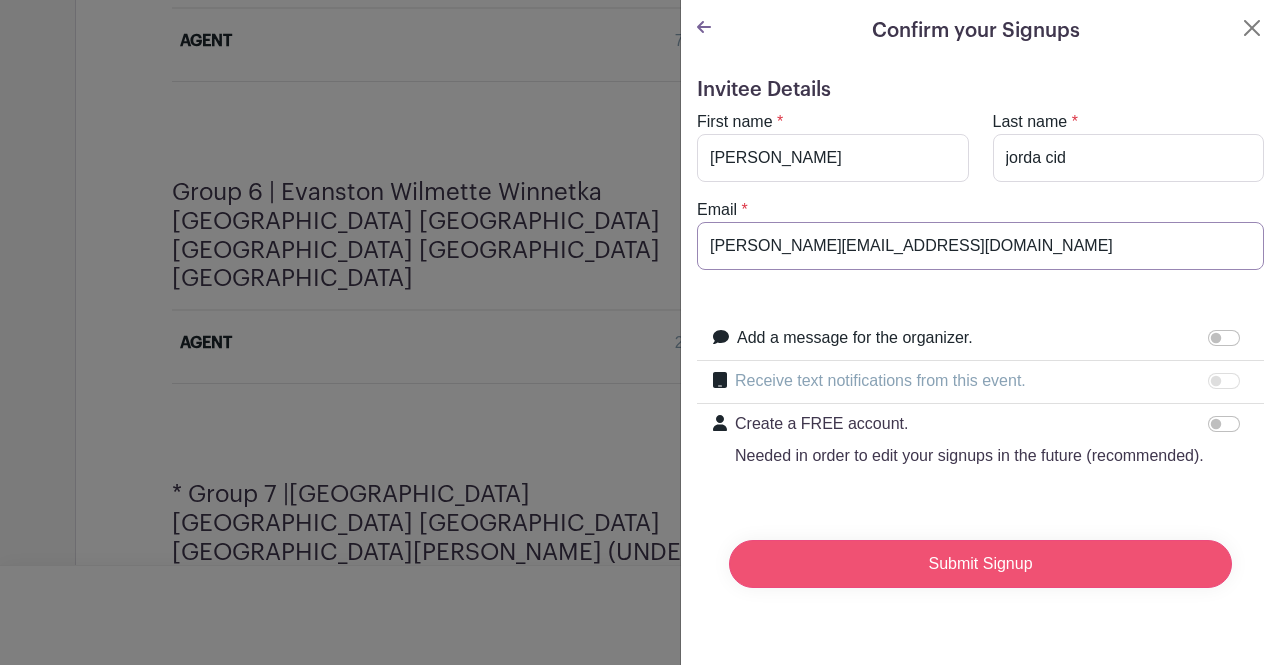 type on "[PERSON_NAME][EMAIL_ADDRESS][DOMAIN_NAME]" 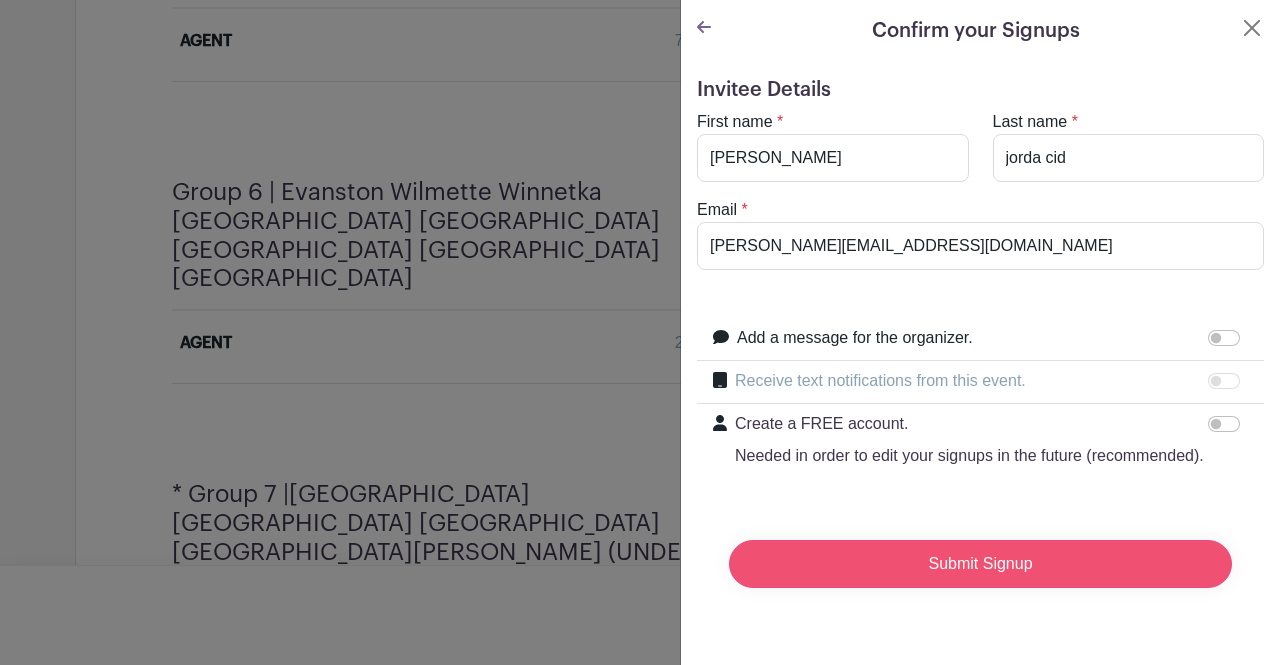 click on "Submit Signup" at bounding box center [980, 564] 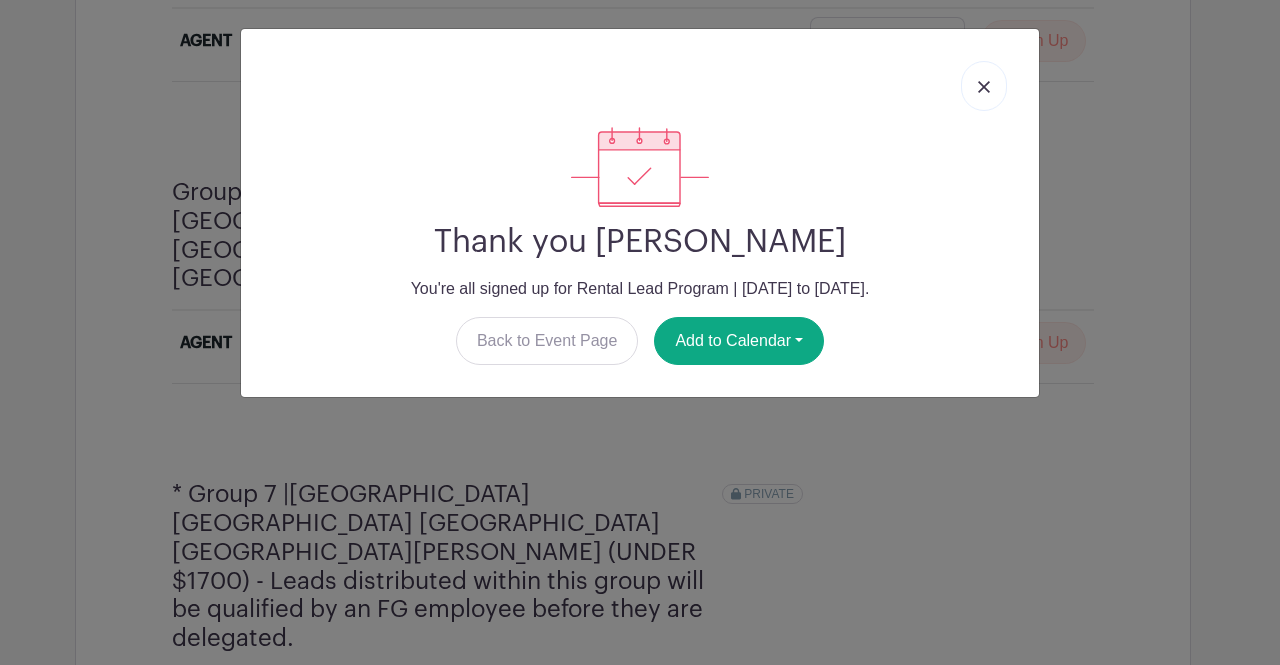 click at bounding box center (984, 87) 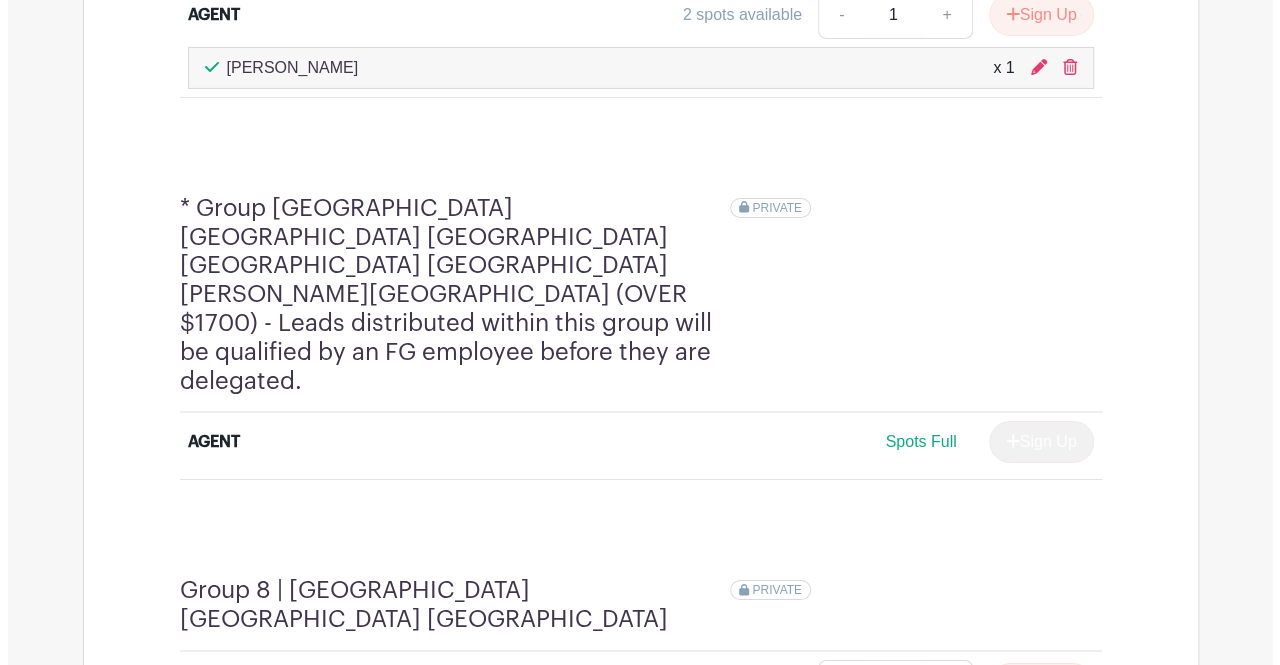 scroll, scrollTop: 3750, scrollLeft: 0, axis: vertical 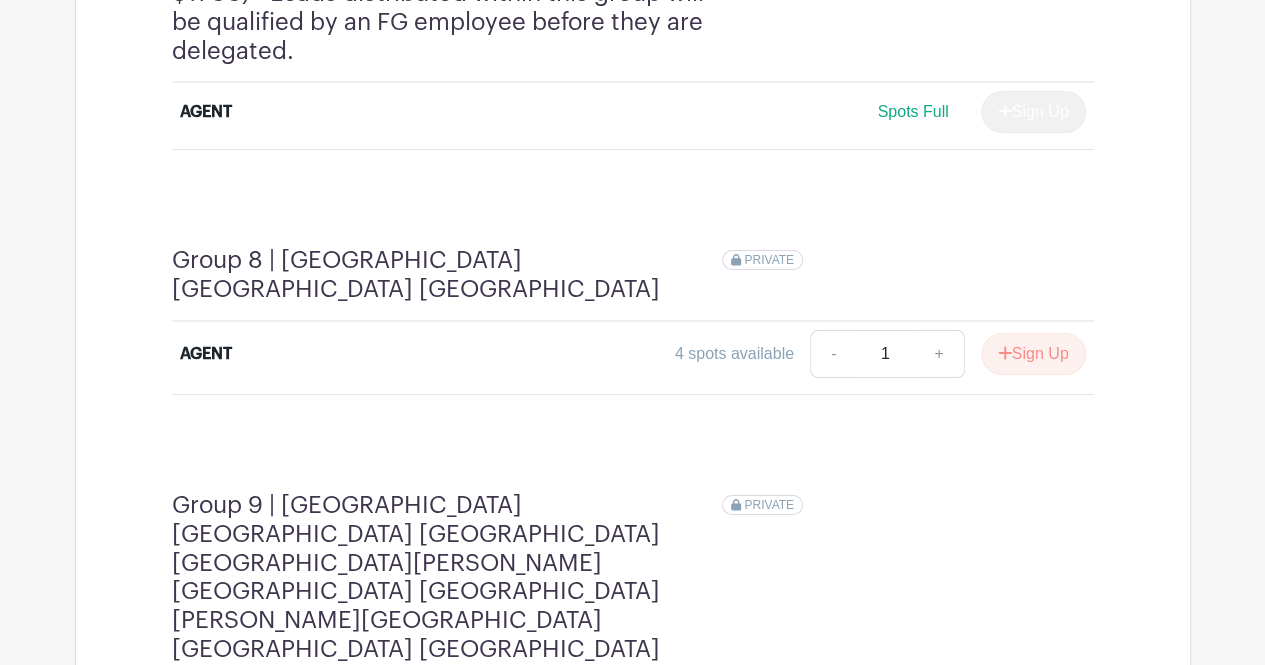 click 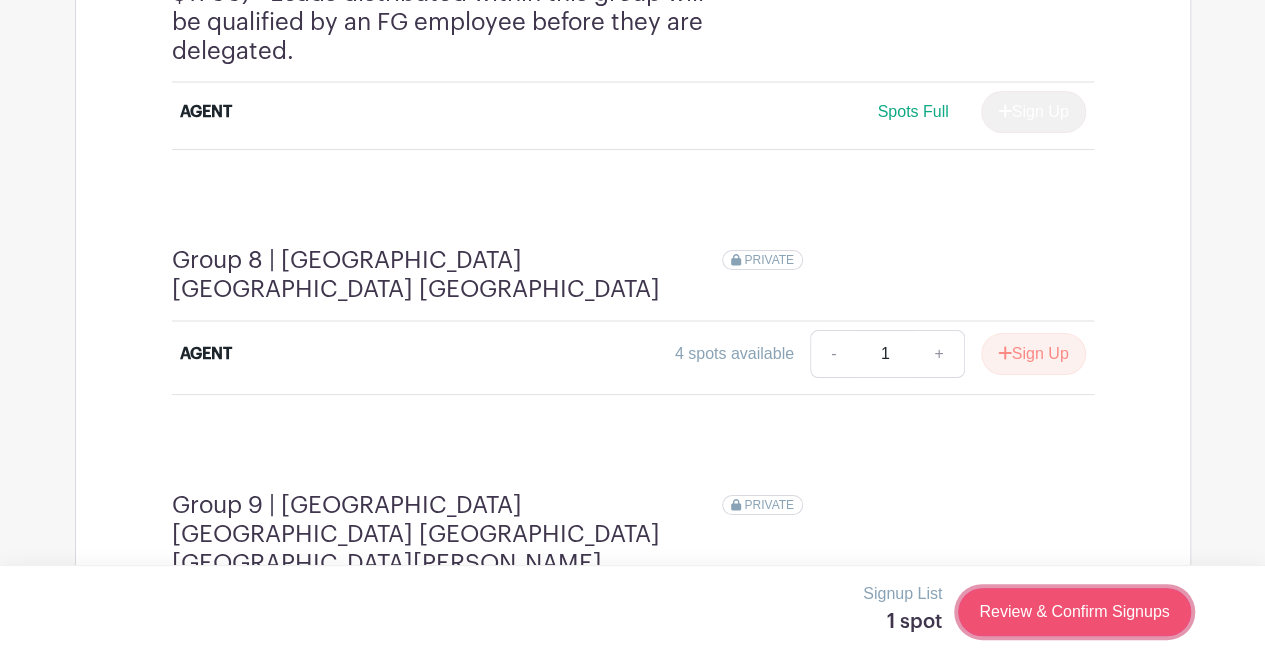 click on "Review & Confirm Signups" at bounding box center (1074, 612) 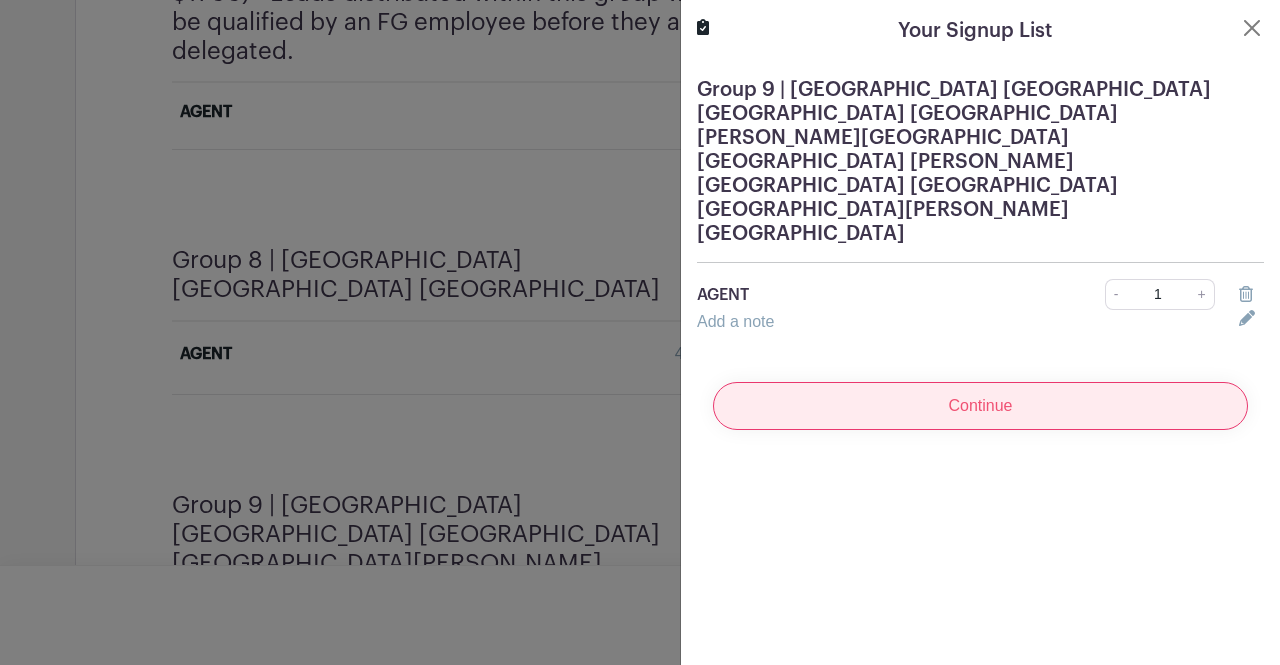 click on "Continue" at bounding box center [980, 406] 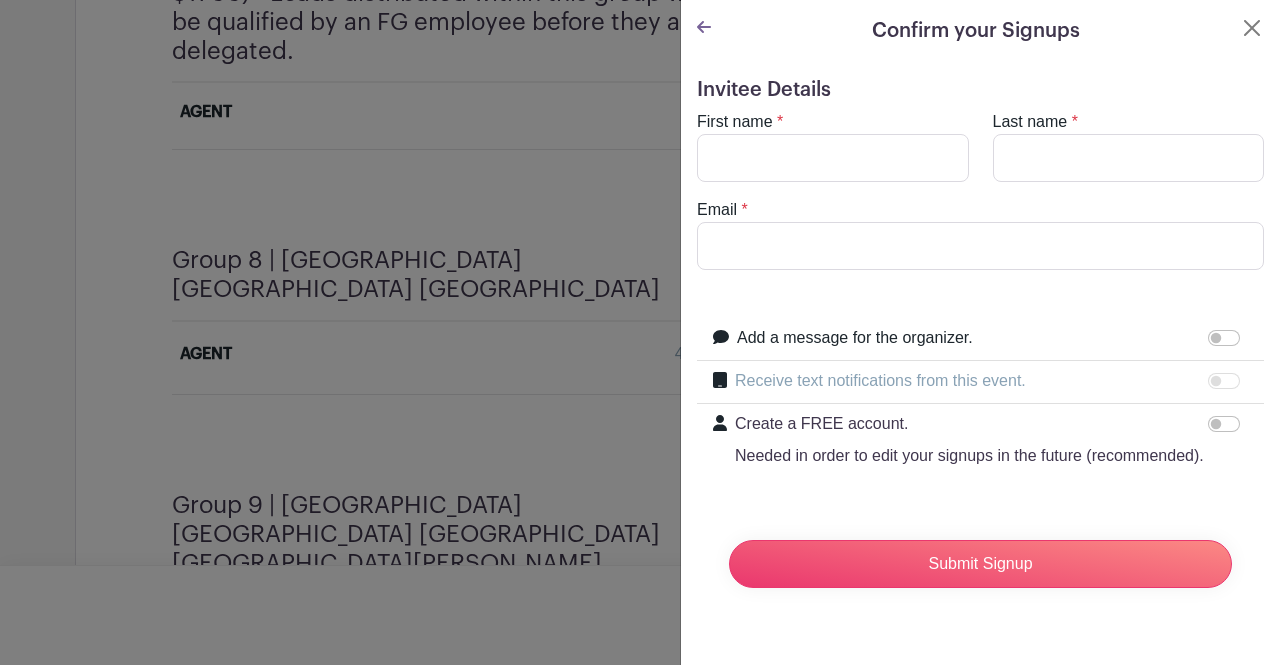 click on "First name   *" at bounding box center [833, 146] 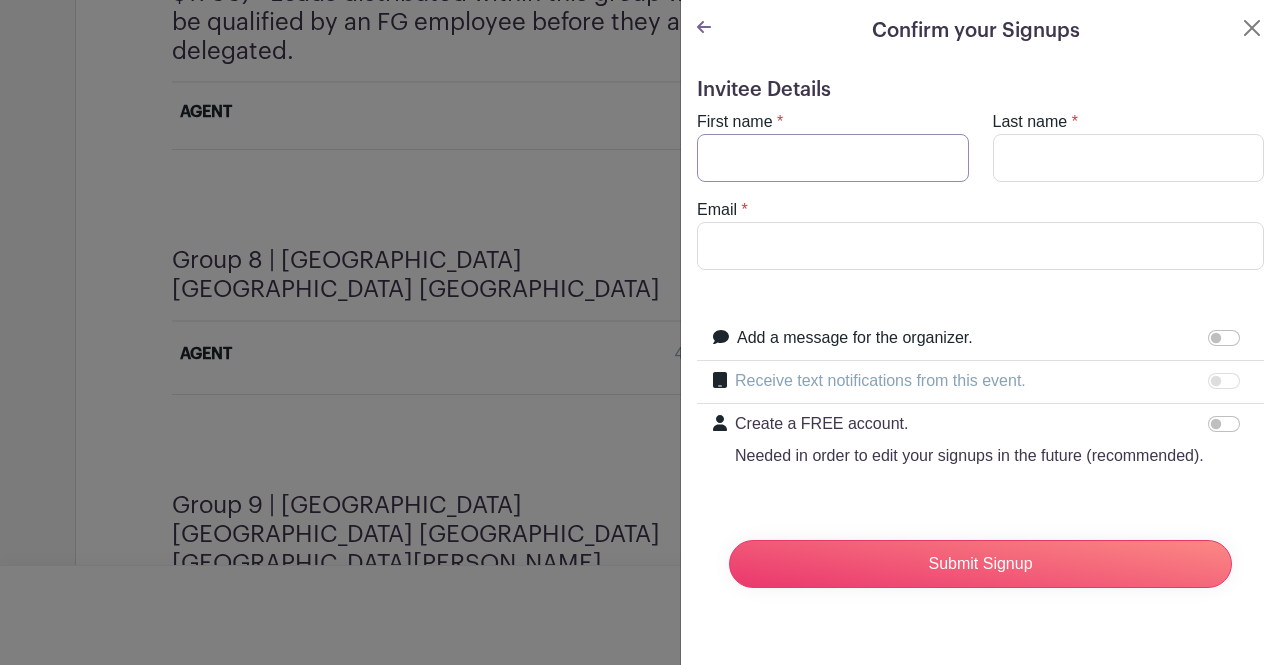 click on "First name" at bounding box center (833, 158) 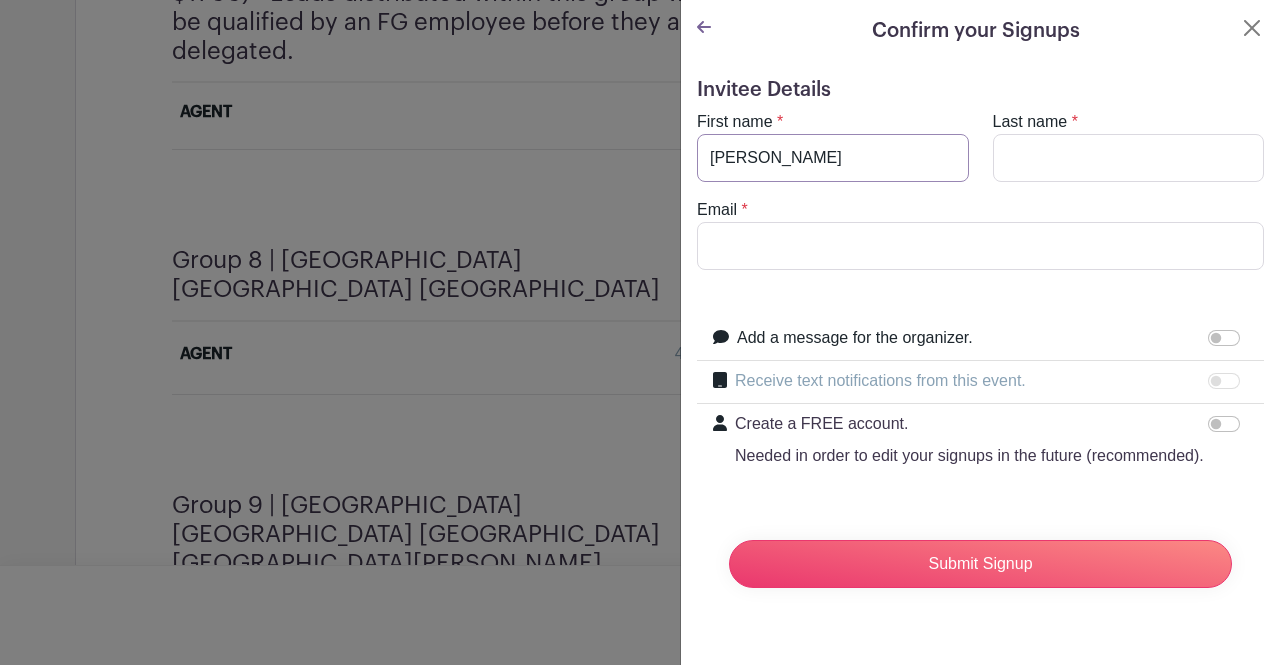 type on "[PERSON_NAME]" 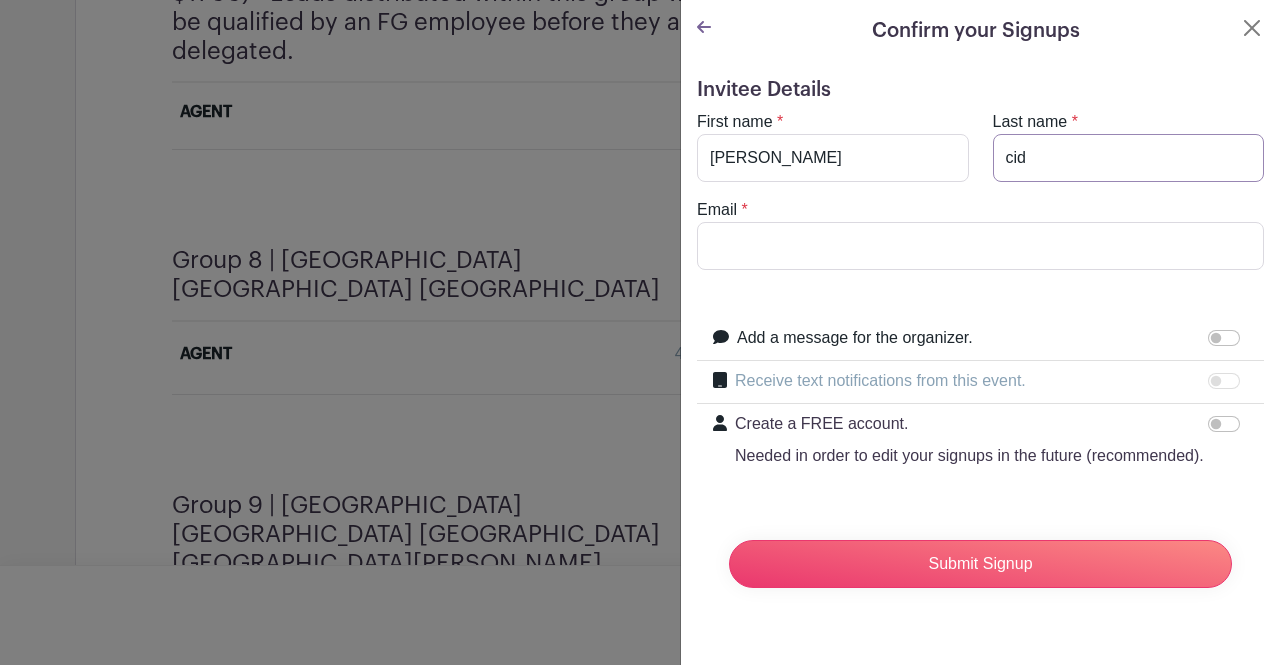 type on "cid" 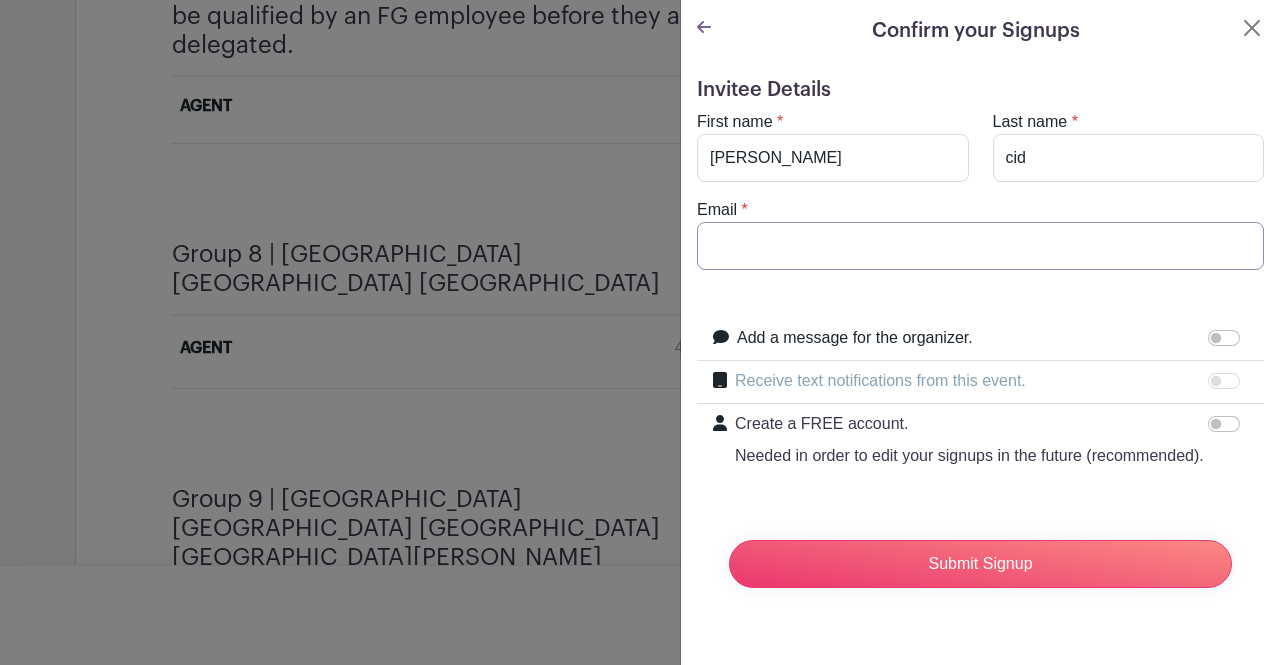 scroll, scrollTop: 3744, scrollLeft: 0, axis: vertical 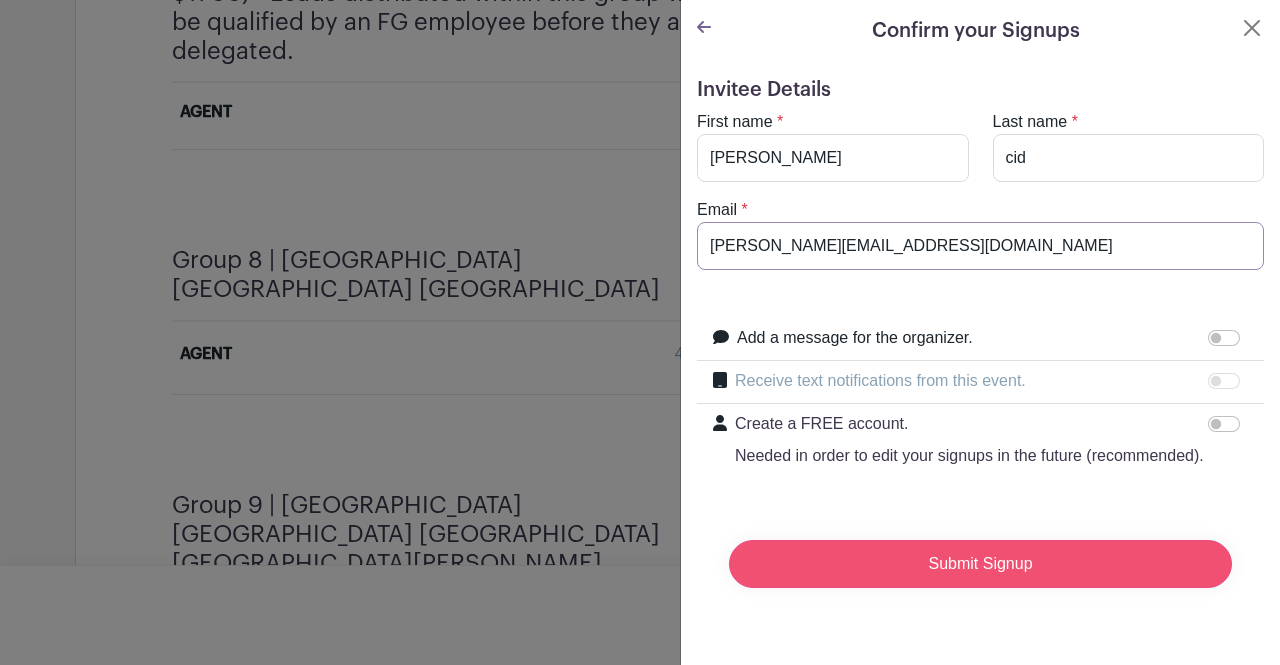 type on "[PERSON_NAME][EMAIL_ADDRESS][DOMAIN_NAME]" 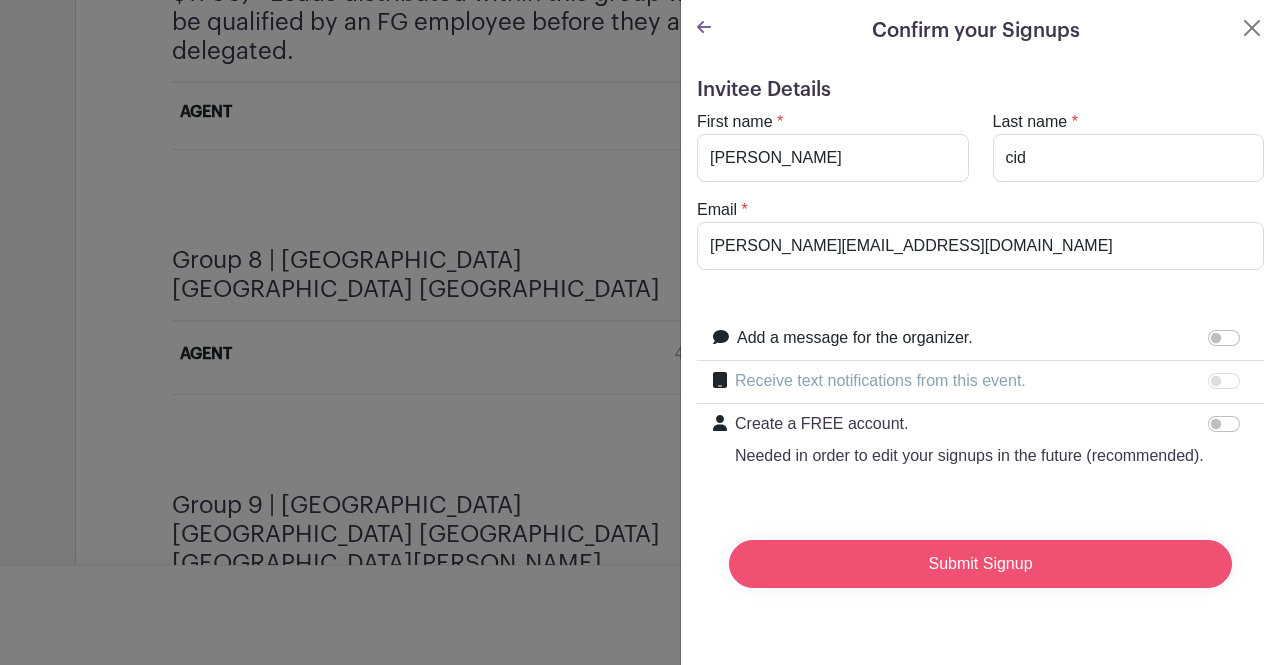 click on "Submit Signup" at bounding box center (980, 564) 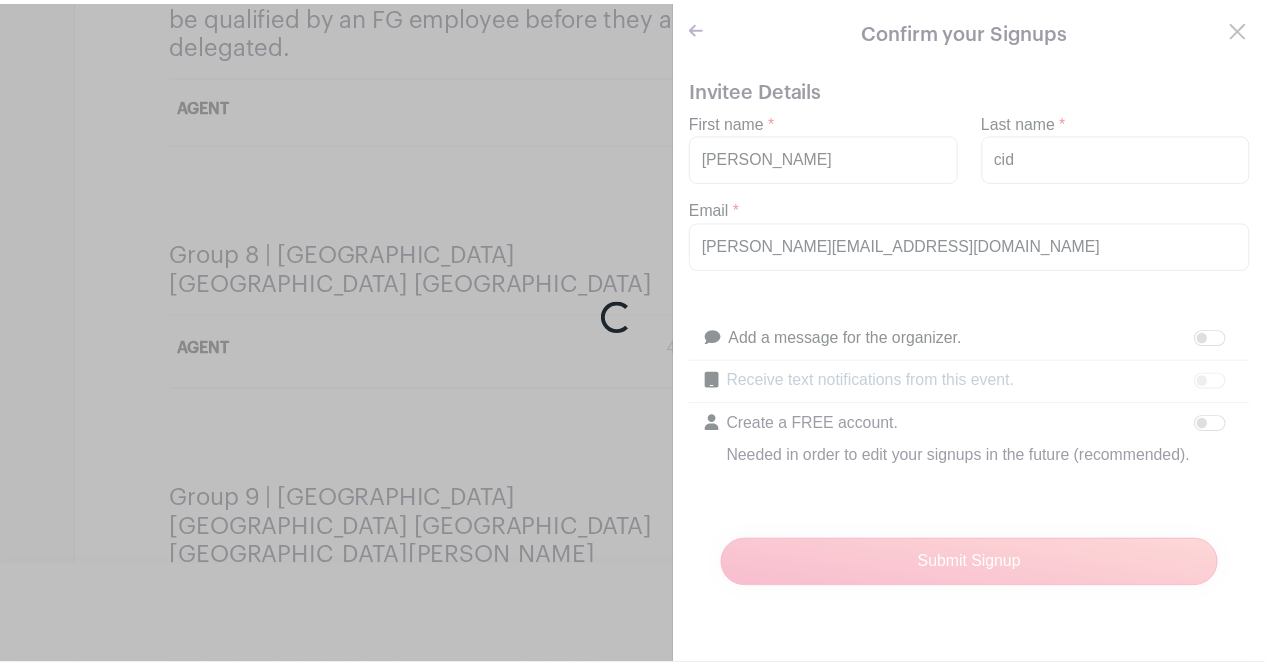 scroll, scrollTop: 3738, scrollLeft: 0, axis: vertical 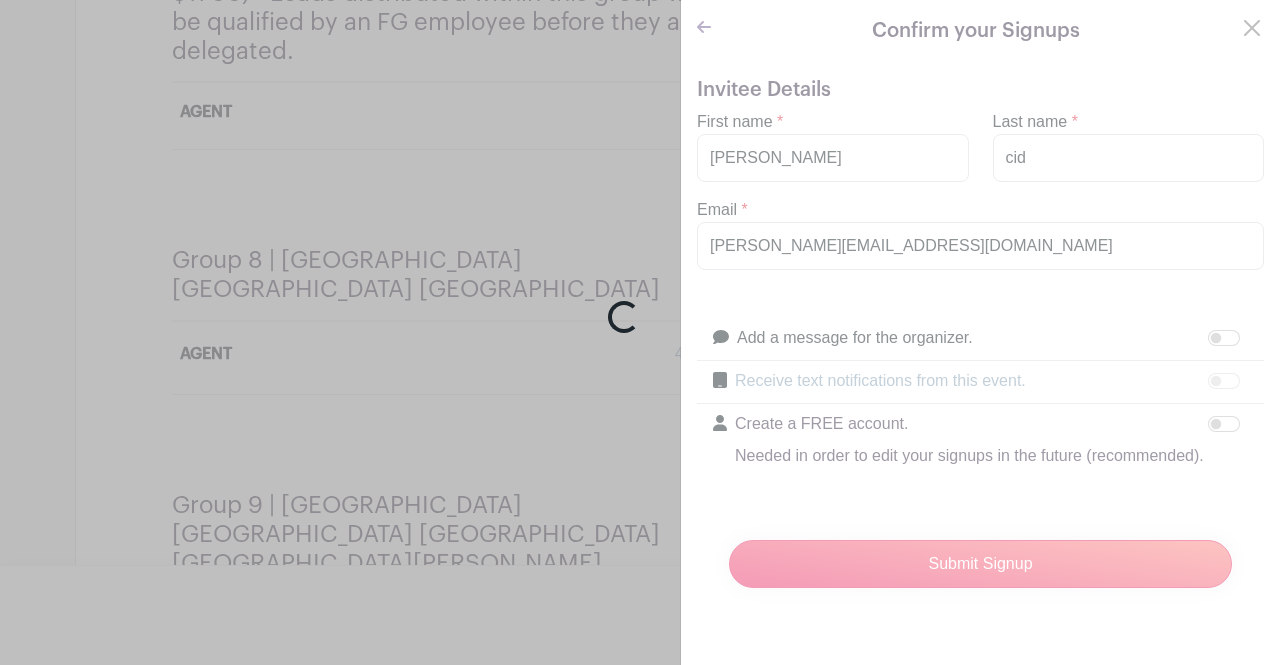 click on "Loading..." at bounding box center [640, 332] 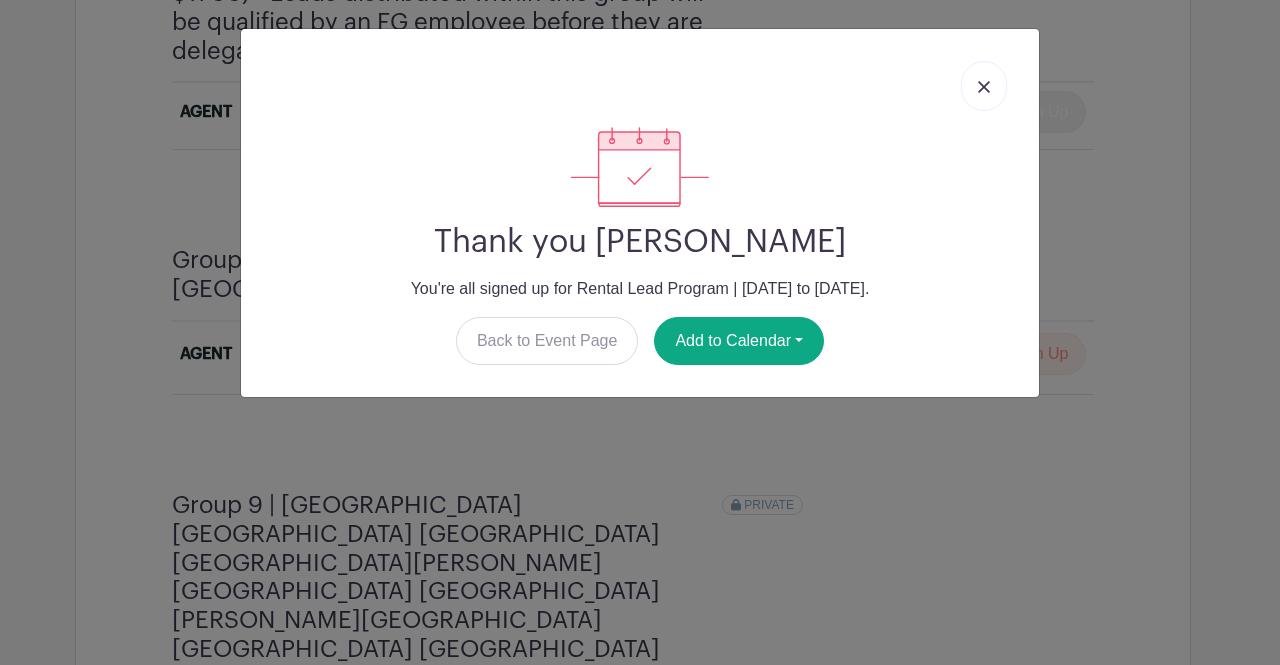 click at bounding box center (984, 87) 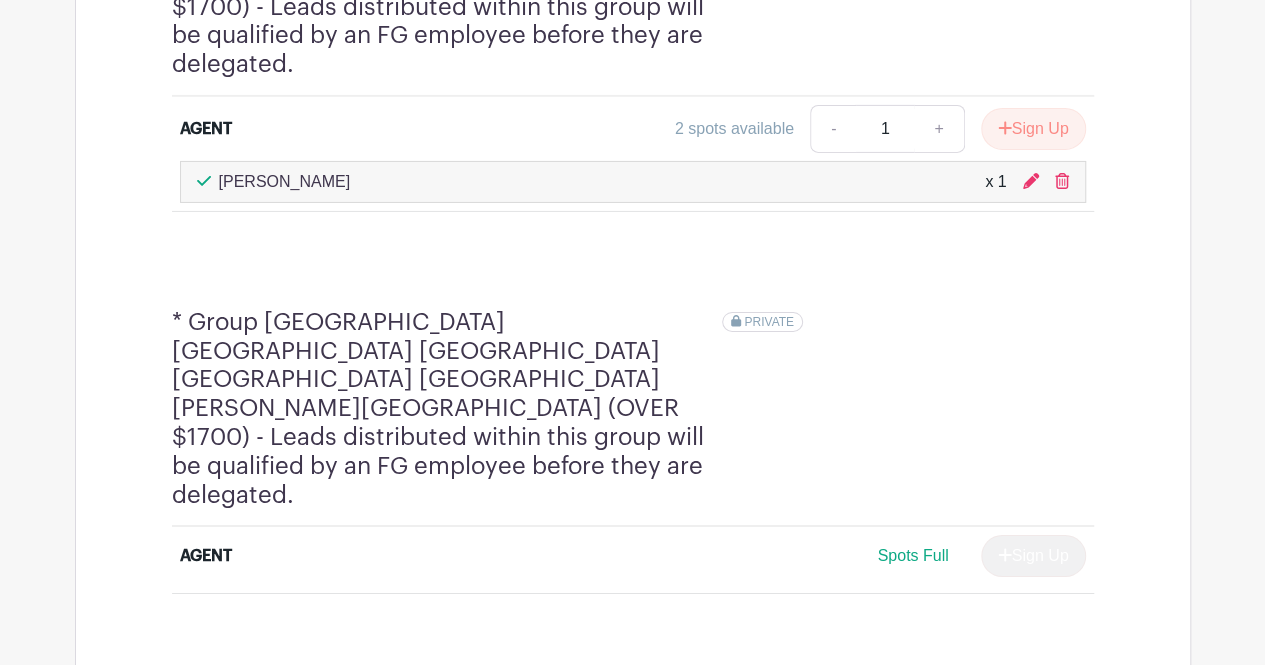 scroll, scrollTop: 3222, scrollLeft: 0, axis: vertical 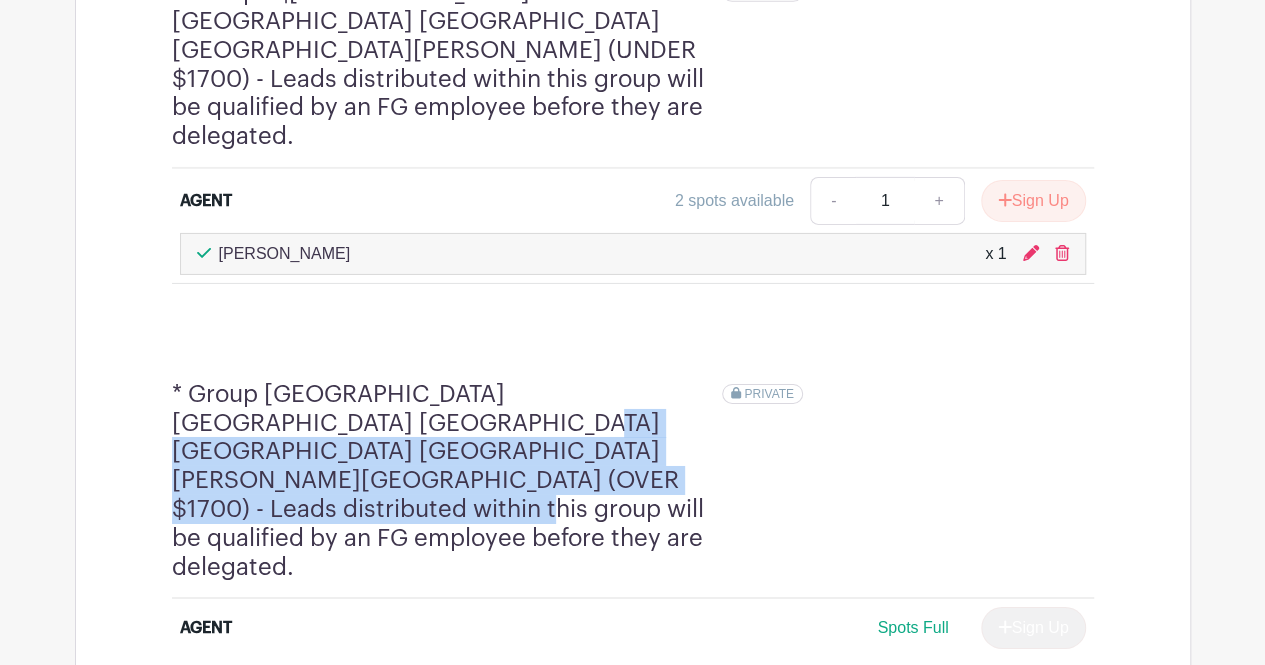 drag, startPoint x: 313, startPoint y: 237, endPoint x: 543, endPoint y: 292, distance: 236.48466 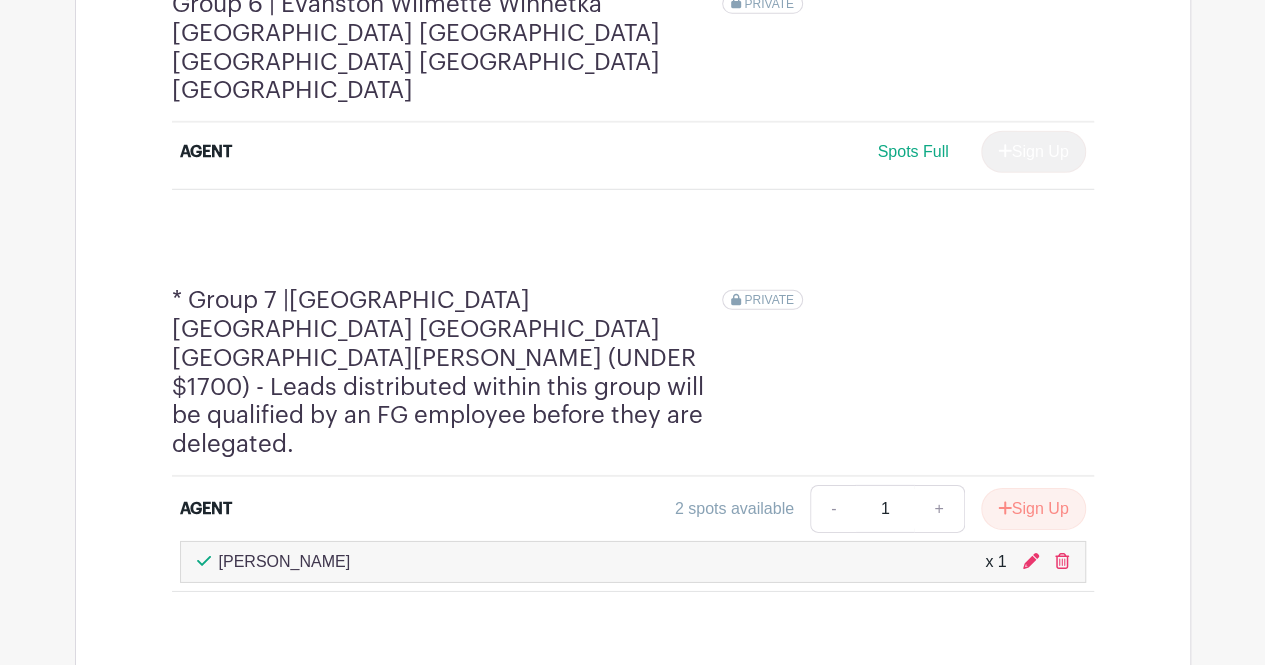 scroll, scrollTop: 2914, scrollLeft: 0, axis: vertical 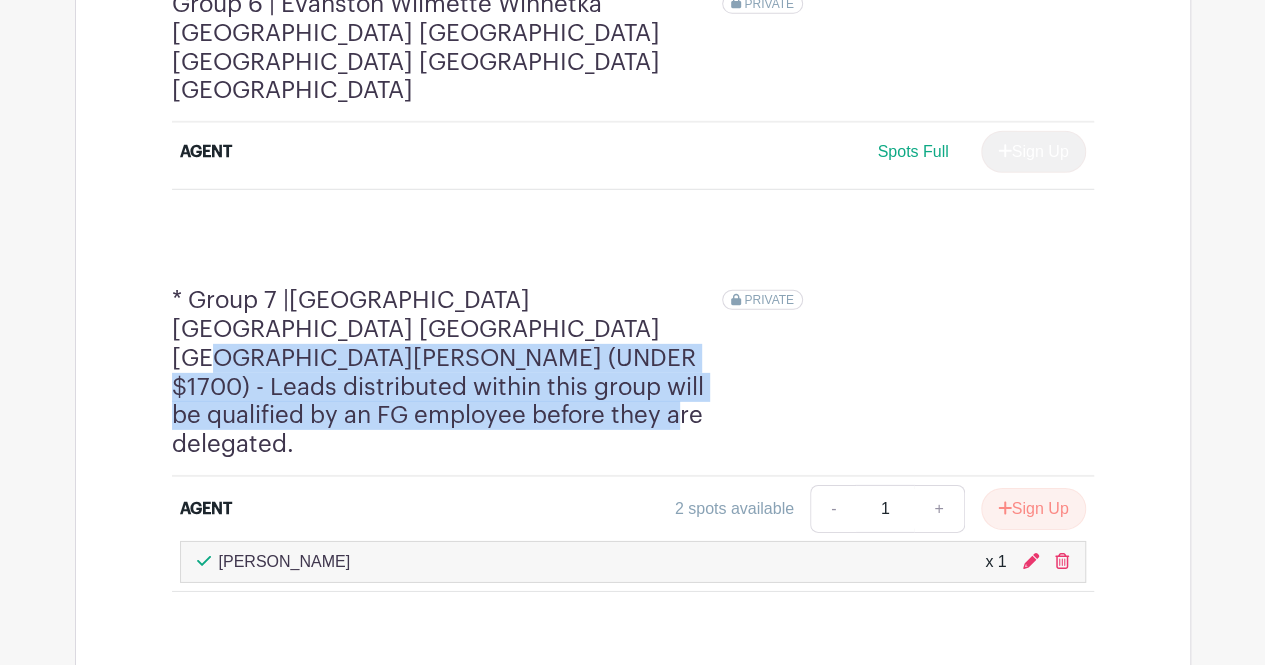 drag, startPoint x: 405, startPoint y: 168, endPoint x: 653, endPoint y: 257, distance: 263.48624 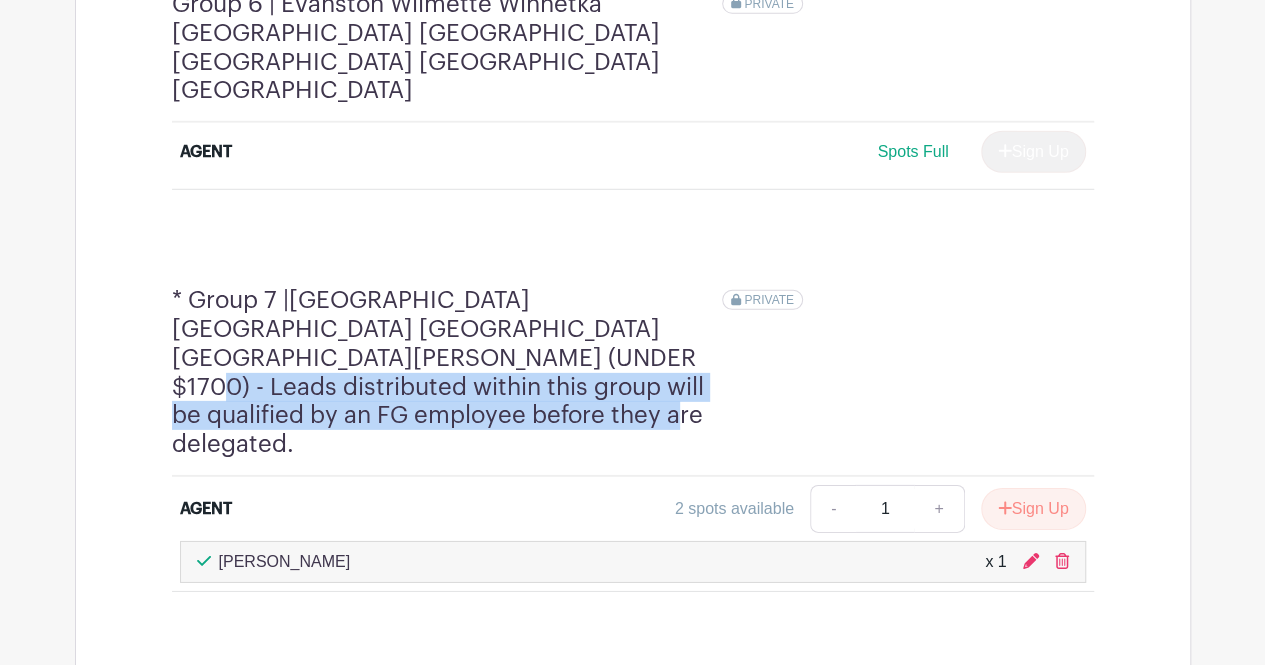 click on "* Group 7 |[GEOGRAPHIC_DATA] [GEOGRAPHIC_DATA] [GEOGRAPHIC_DATA] [GEOGRAPHIC_DATA][PERSON_NAME] (UNDER $1700) - Leads distributed within this group will be qualified by an FG employee before they are delegated." at bounding box center (447, 372) 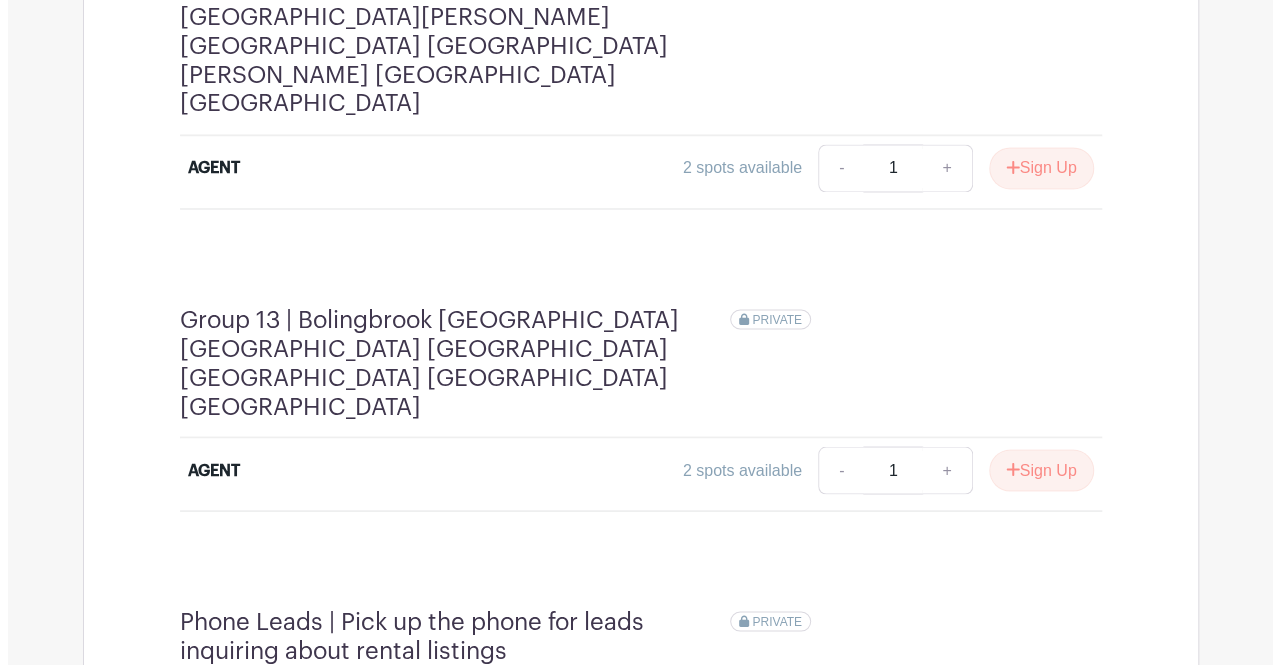 scroll, scrollTop: 5393, scrollLeft: 0, axis: vertical 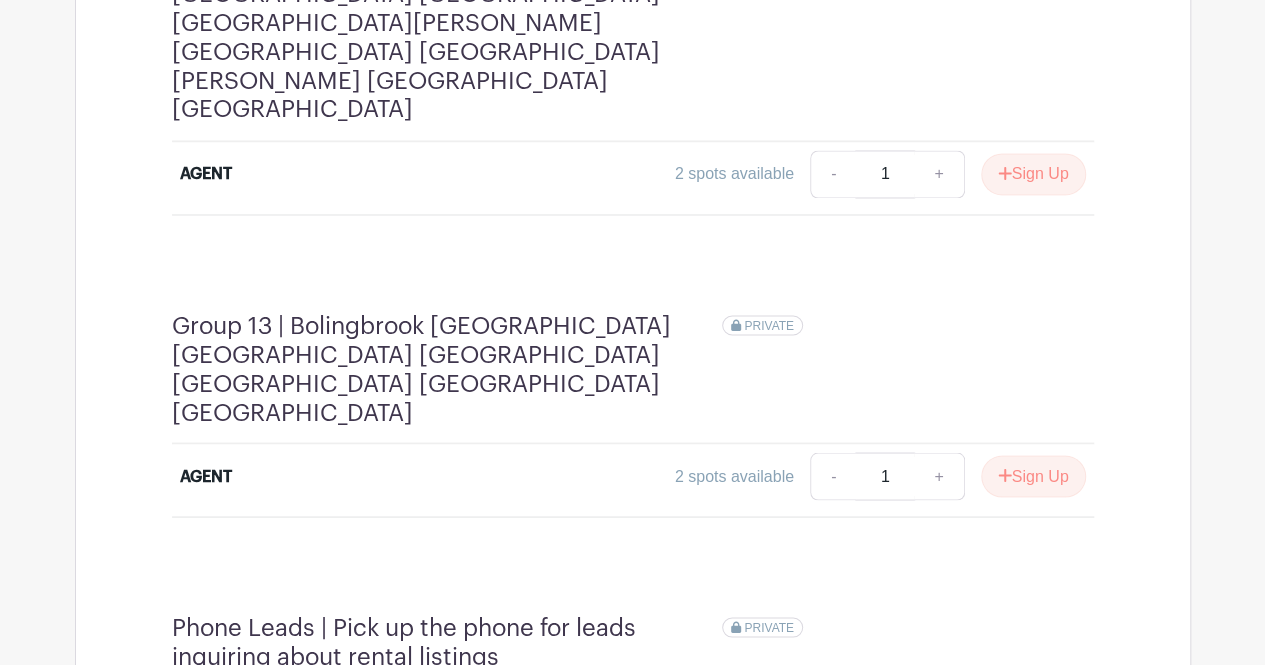 drag, startPoint x: 334, startPoint y: 317, endPoint x: 625, endPoint y: 368, distance: 295.43527 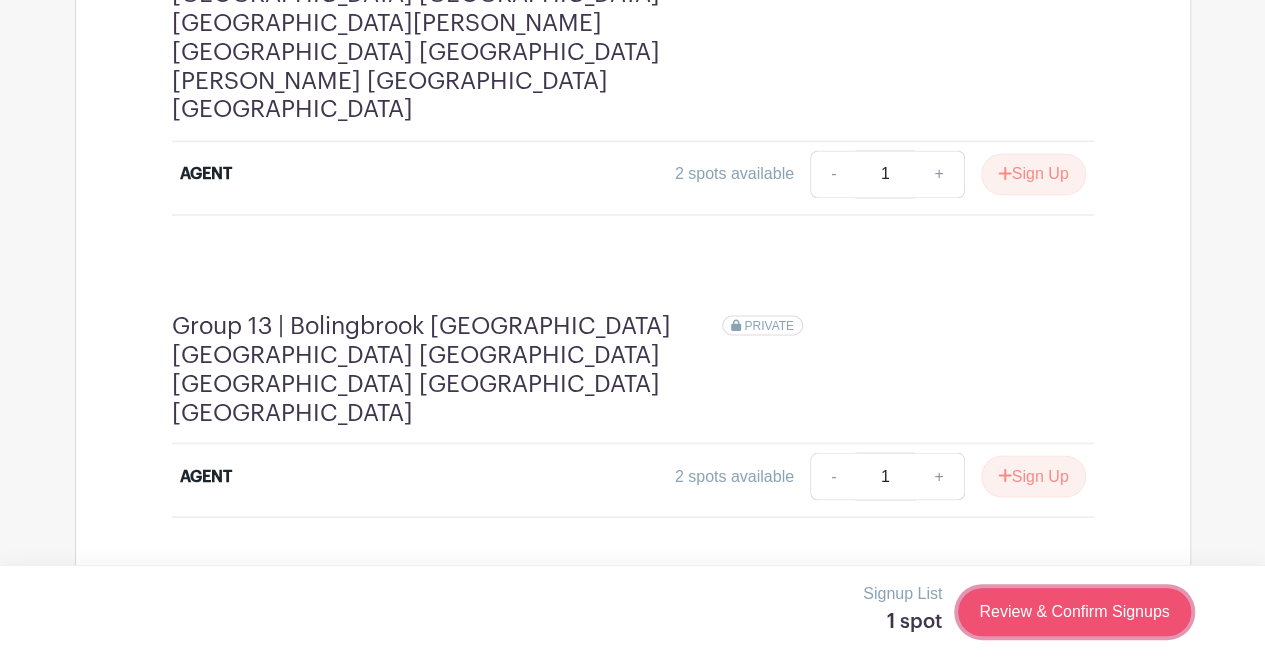 click on "Review & Confirm Signups" at bounding box center (1074, 612) 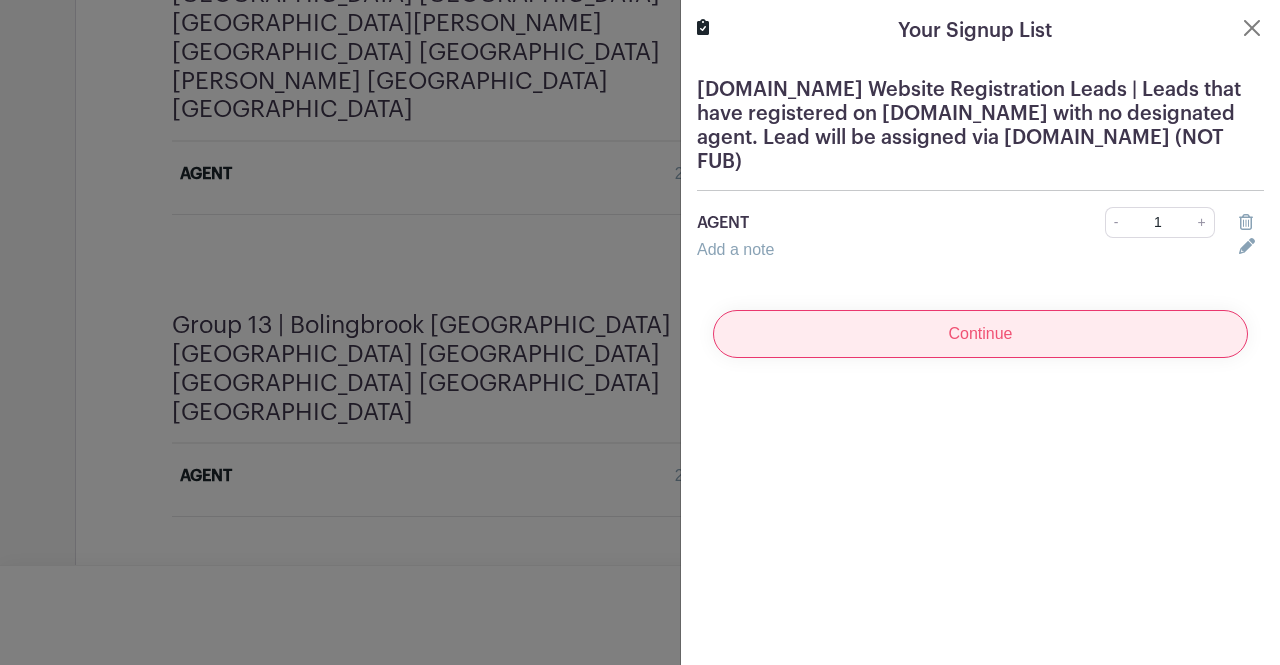 click on "Continue" at bounding box center [980, 334] 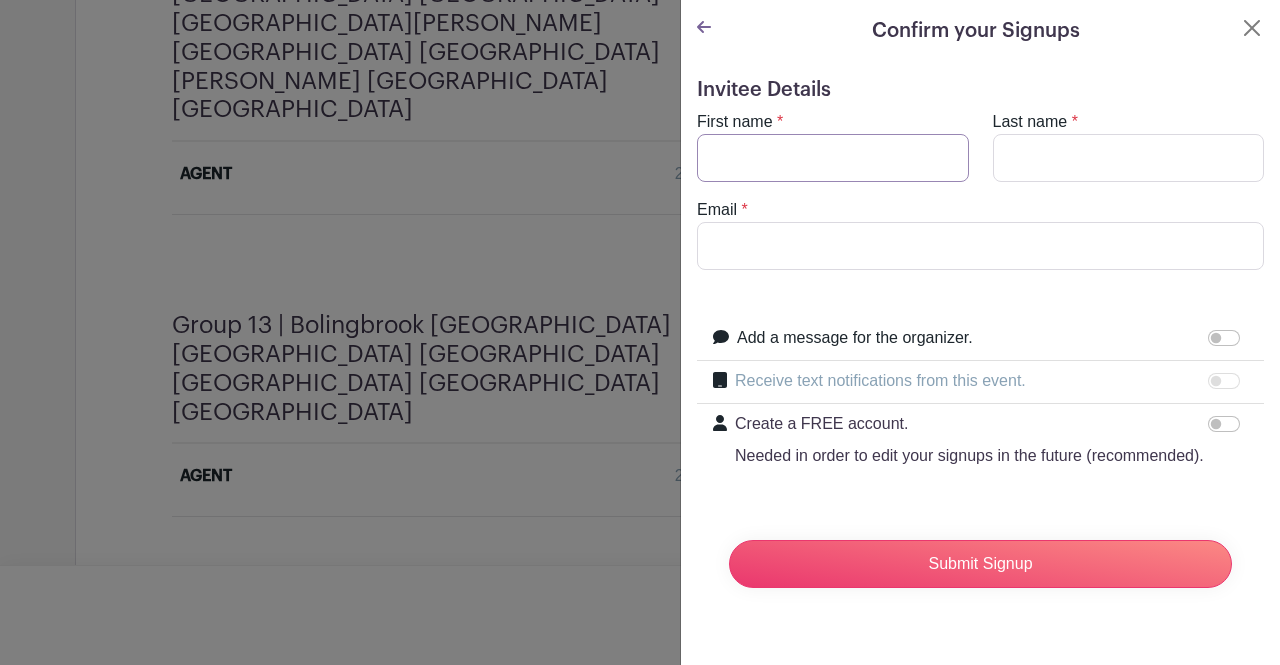 click on "First name" at bounding box center [833, 158] 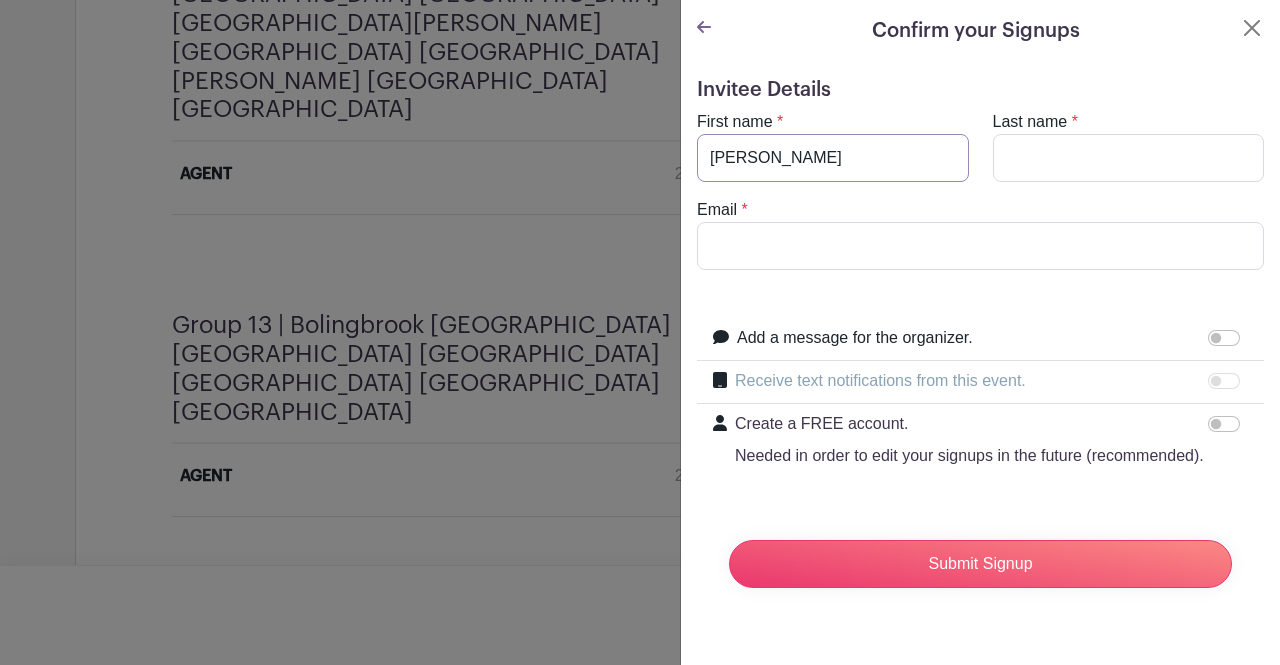 type on "[PERSON_NAME]" 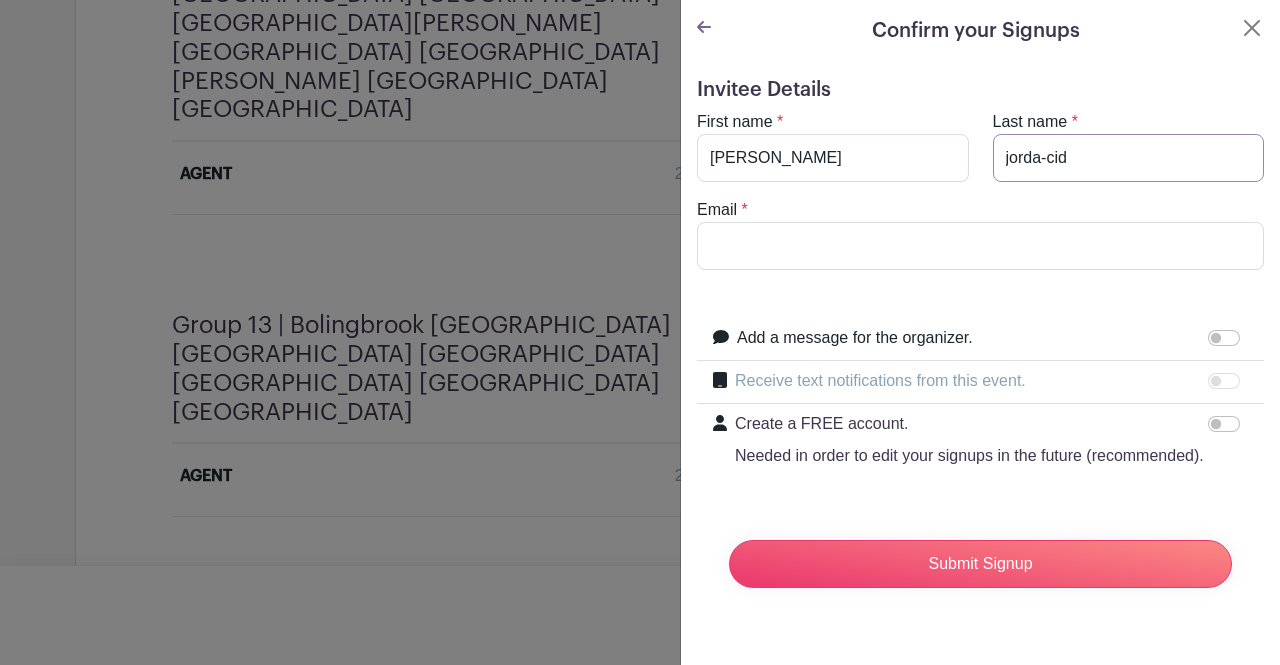 type on "jorda-cid" 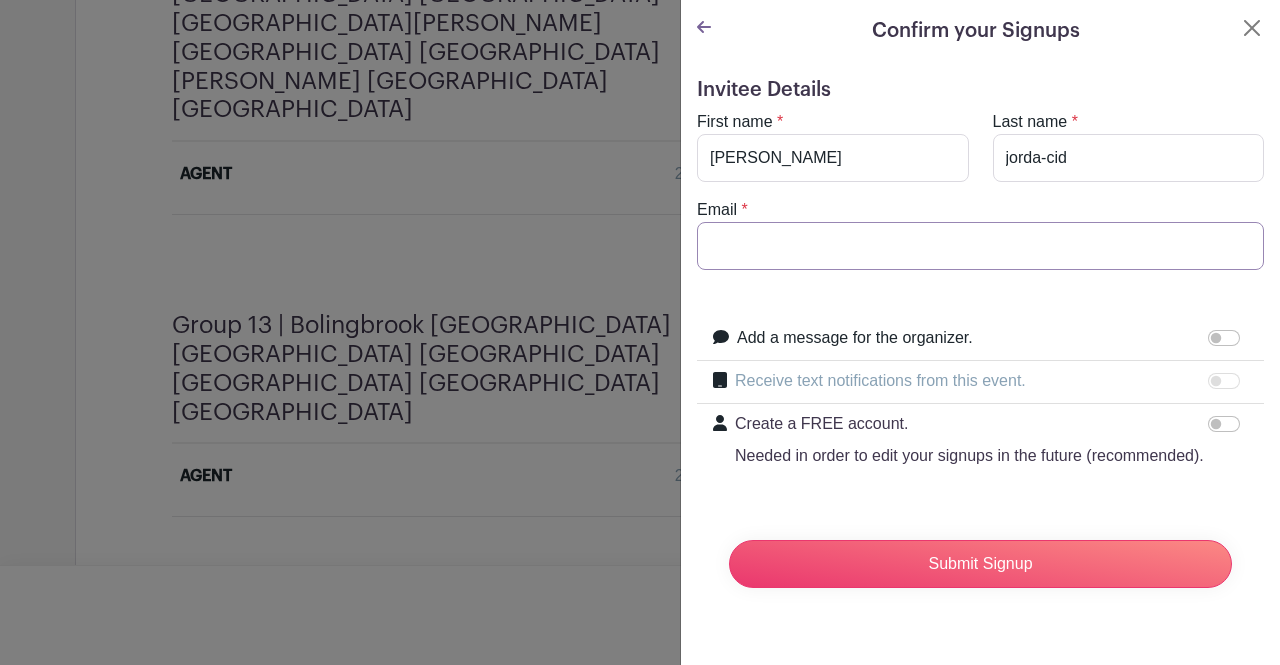 scroll, scrollTop: 5387, scrollLeft: 0, axis: vertical 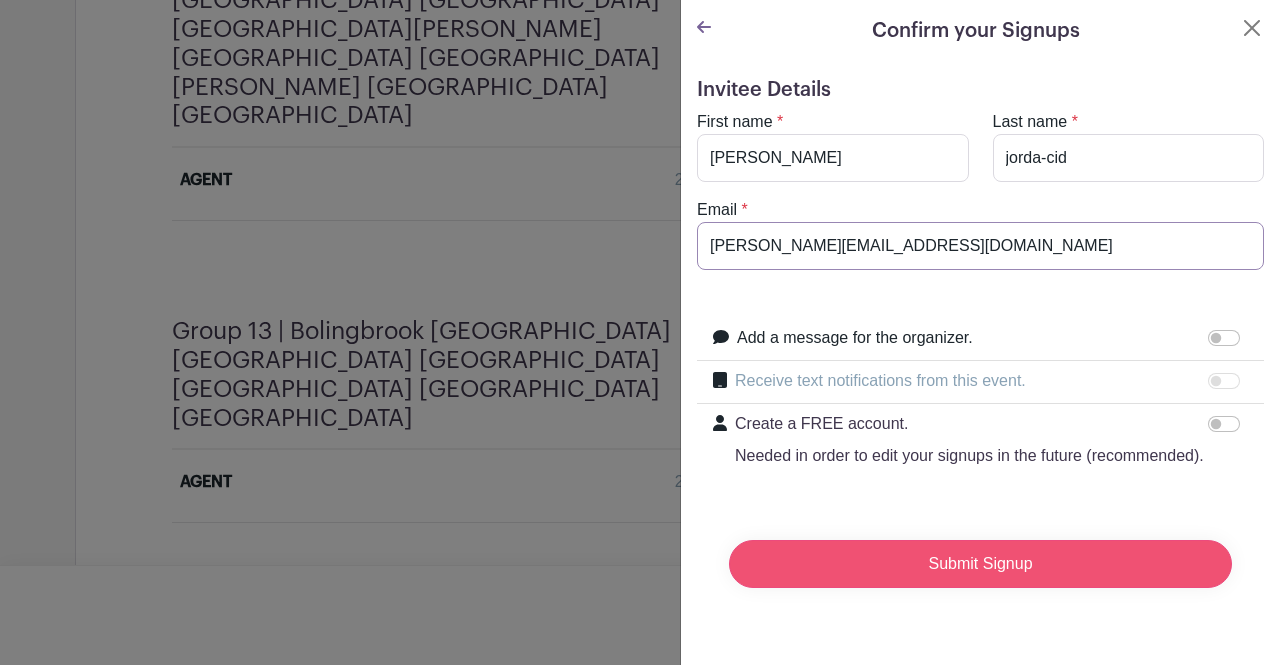 type on "[PERSON_NAME][EMAIL_ADDRESS][DOMAIN_NAME]" 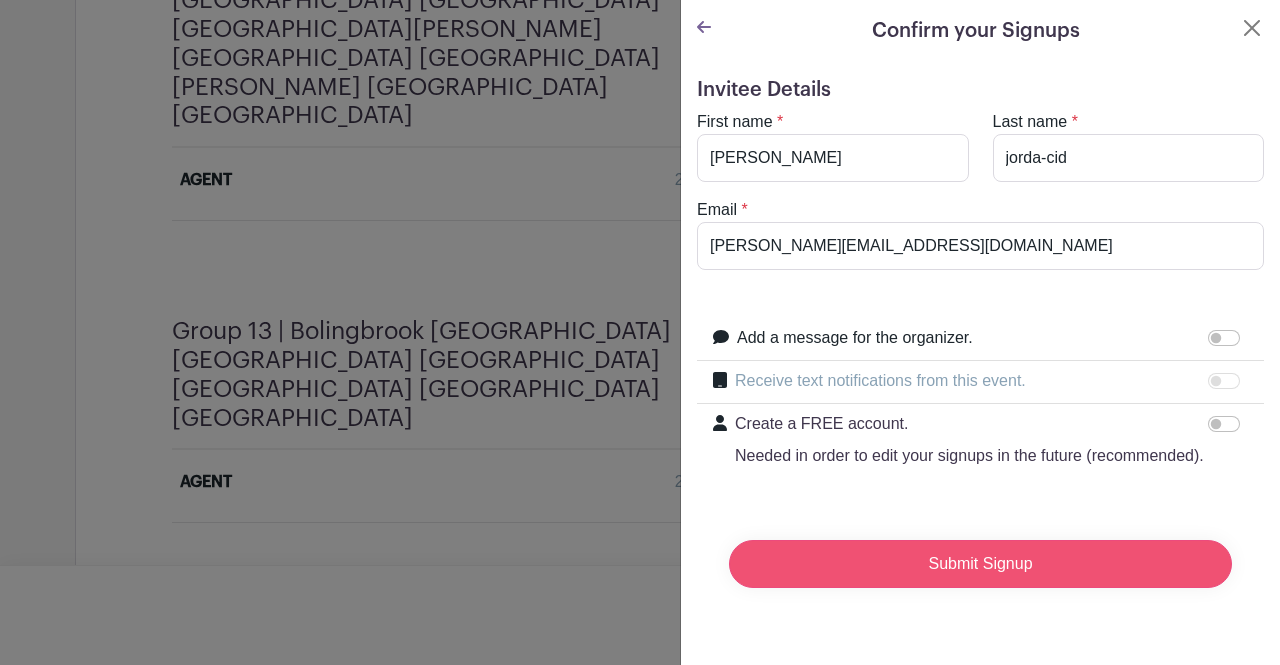 click on "Submit Signup" at bounding box center (980, 564) 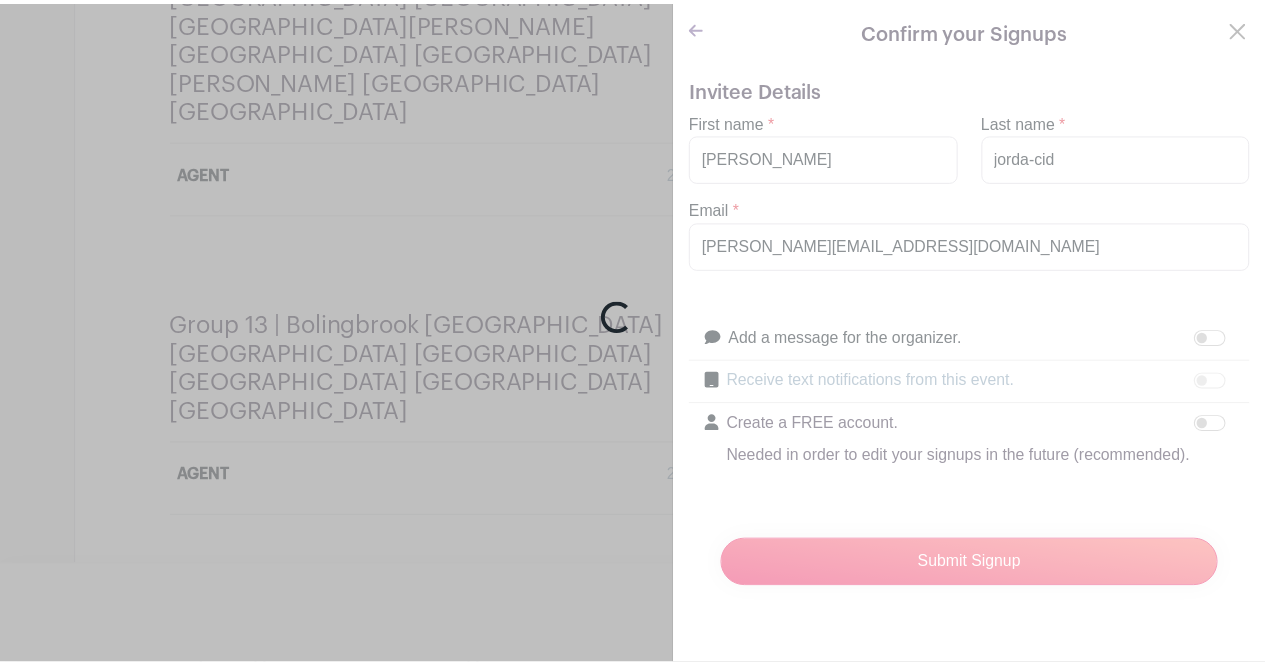 scroll, scrollTop: 5381, scrollLeft: 0, axis: vertical 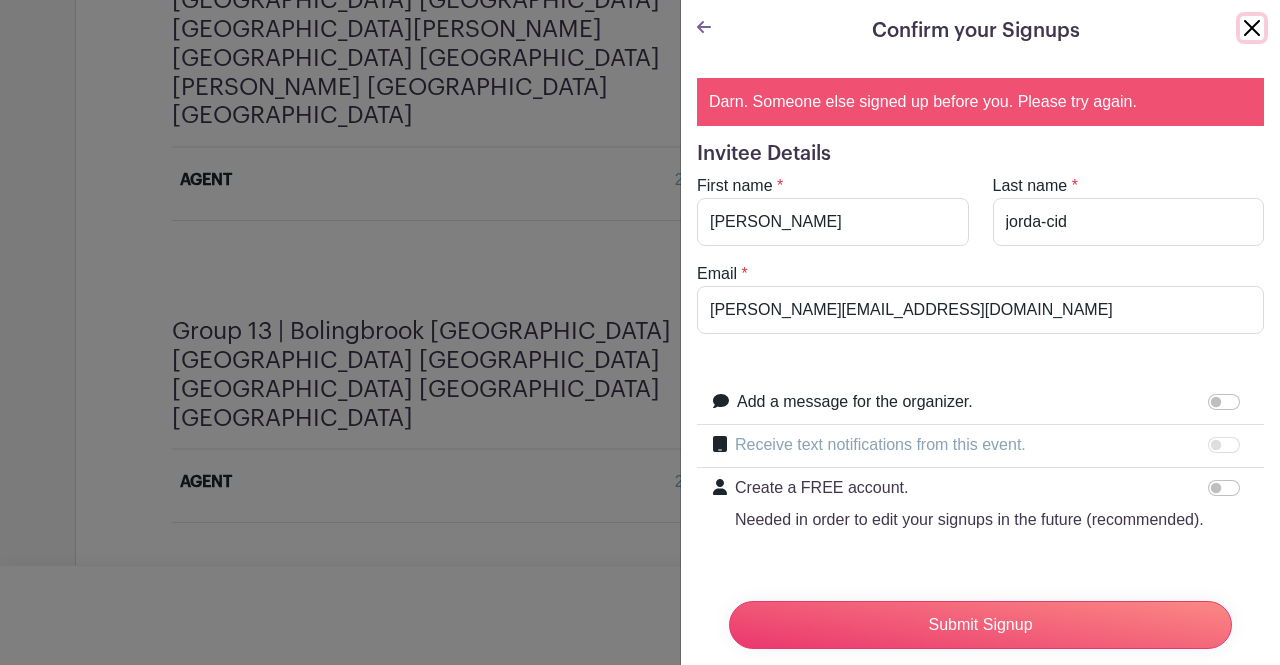 click at bounding box center [1252, 28] 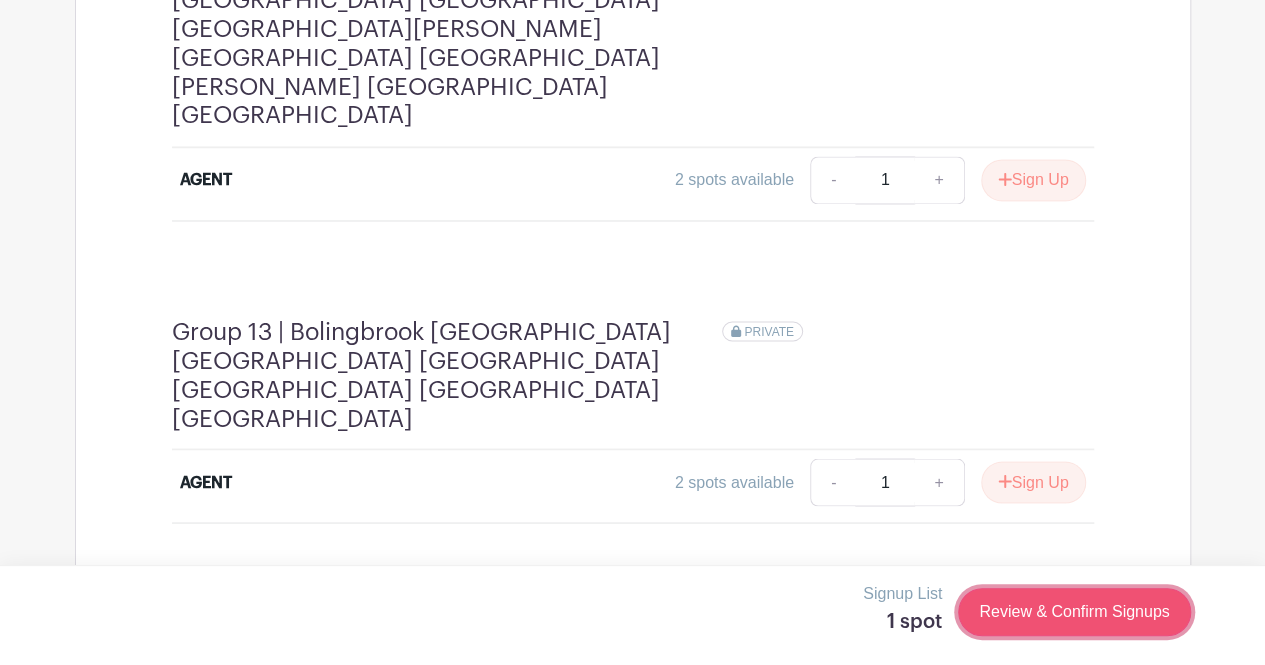 click on "Review & Confirm Signups" at bounding box center (1074, 612) 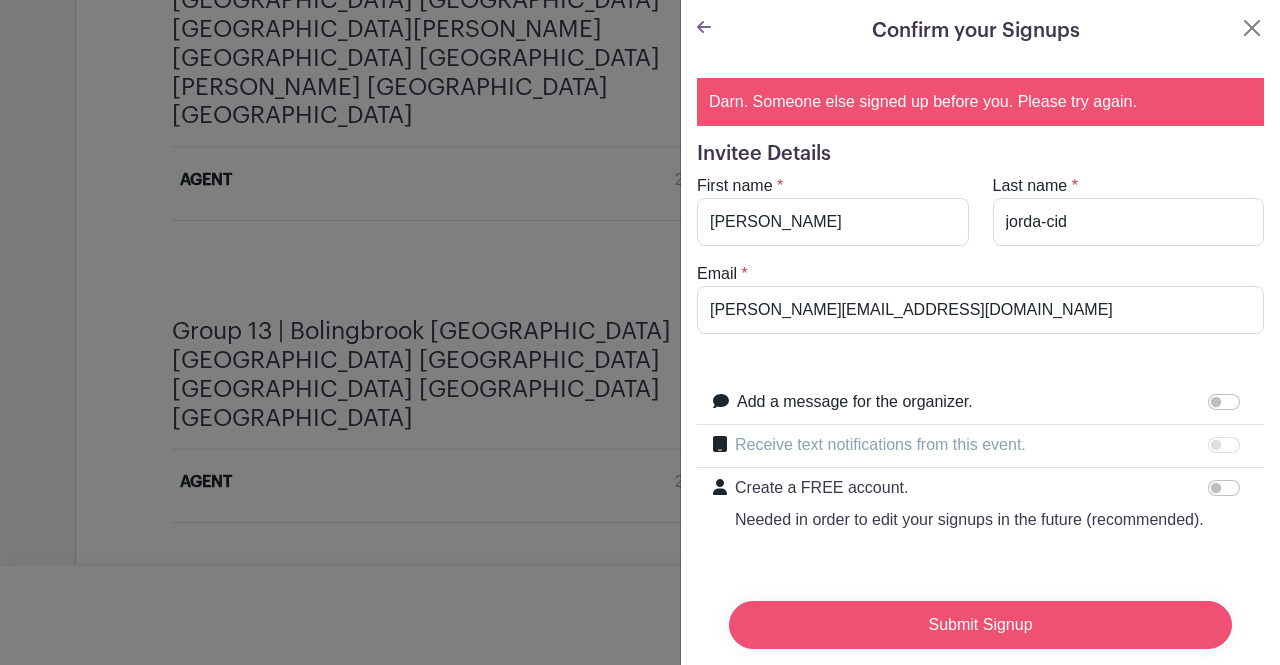click on "Submit Signup" at bounding box center (980, 625) 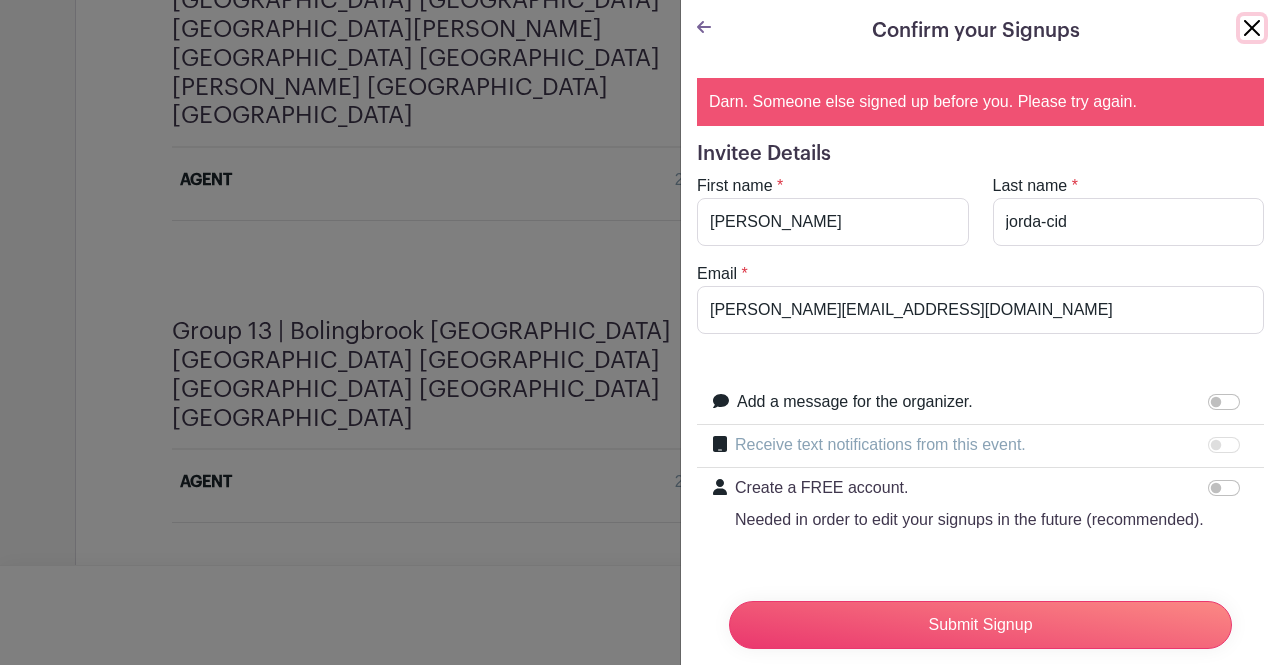 click at bounding box center [1252, 28] 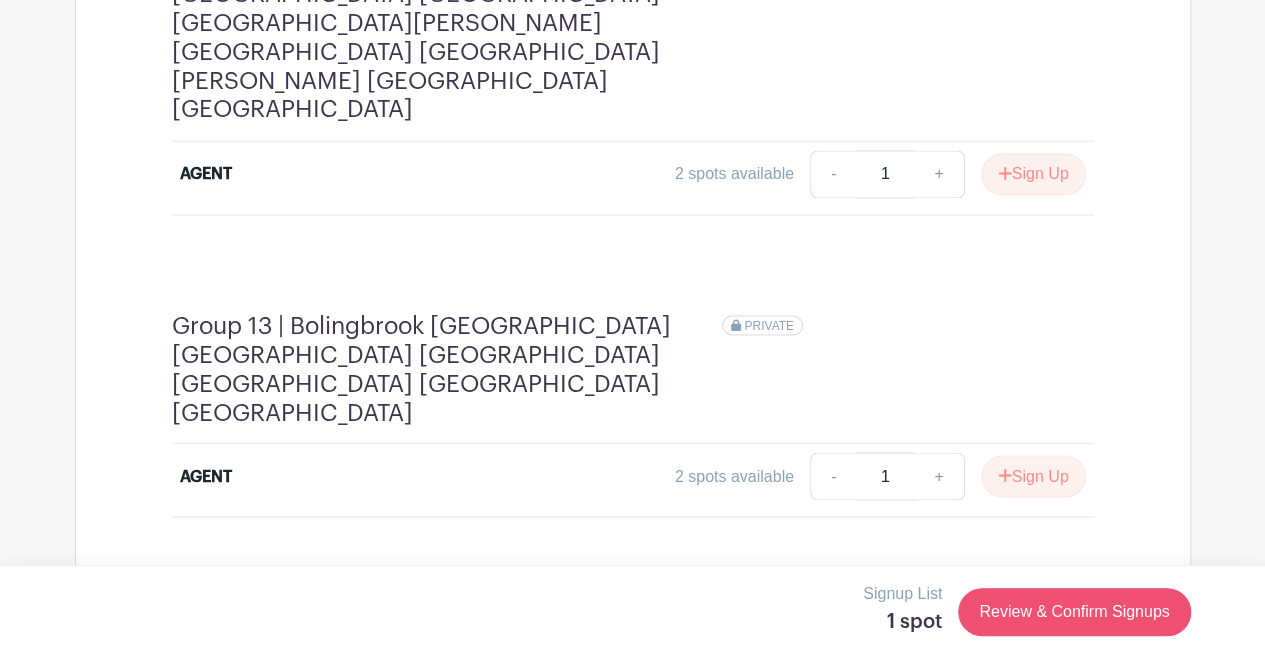 scroll, scrollTop: 5375, scrollLeft: 0, axis: vertical 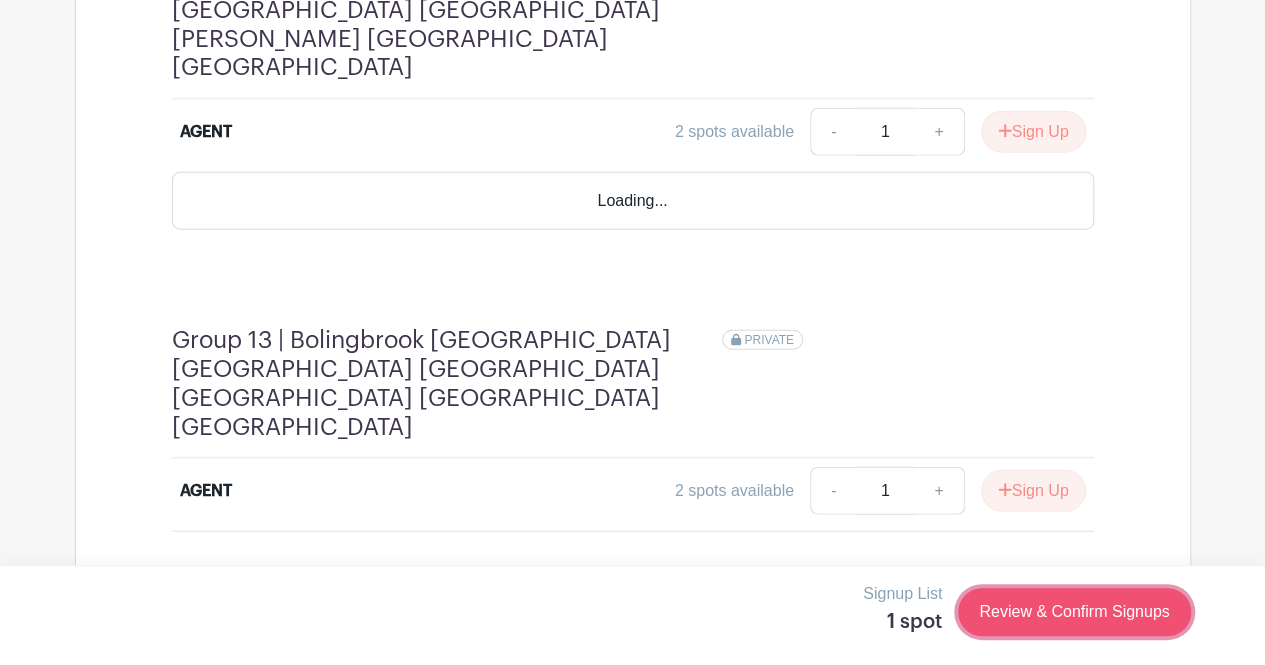 click on "Review & Confirm Signups" at bounding box center (1074, 612) 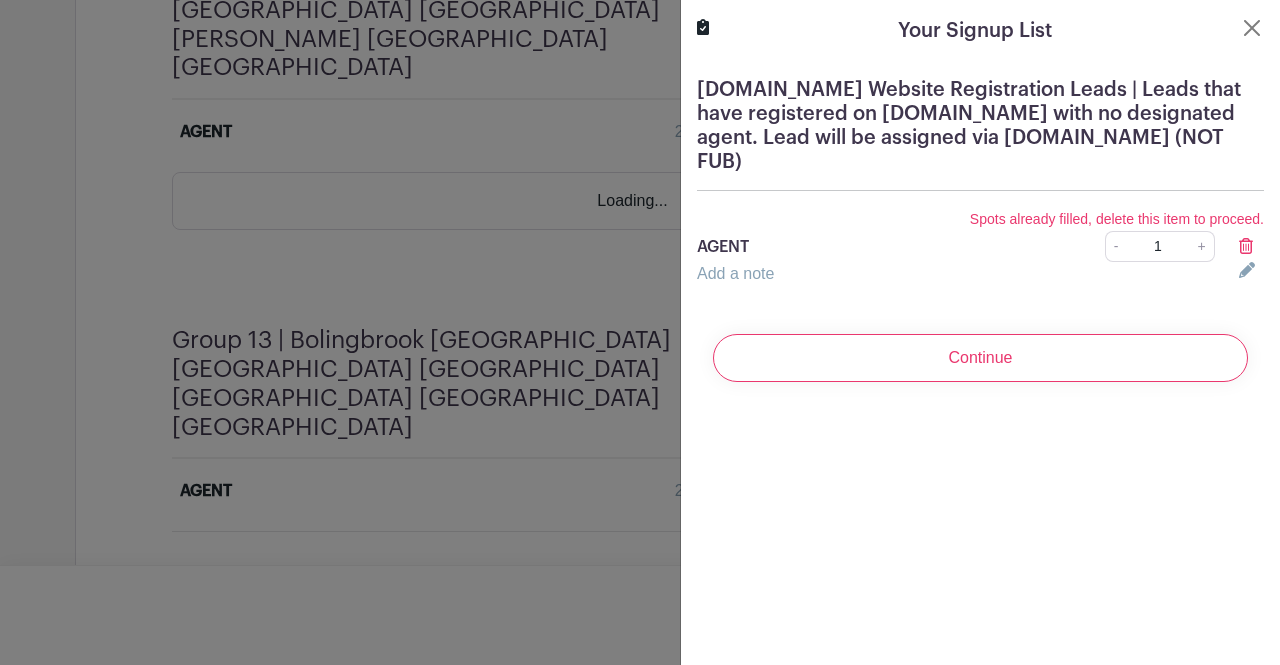 click 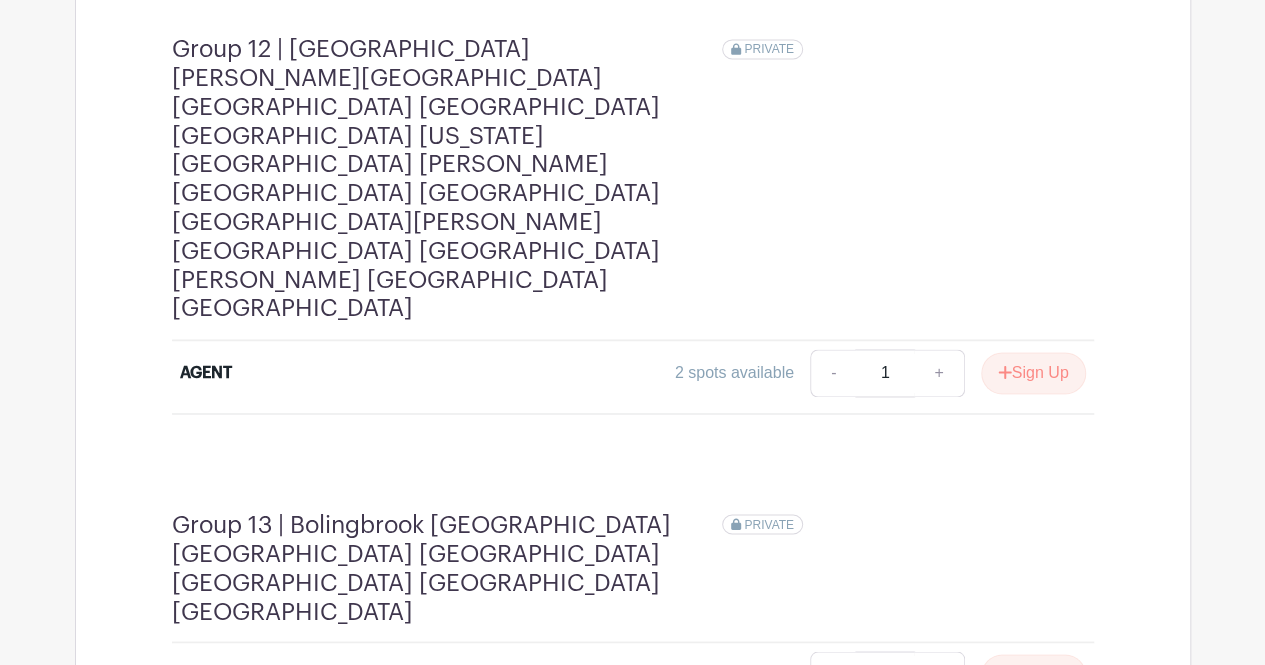 scroll, scrollTop: 5183, scrollLeft: 0, axis: vertical 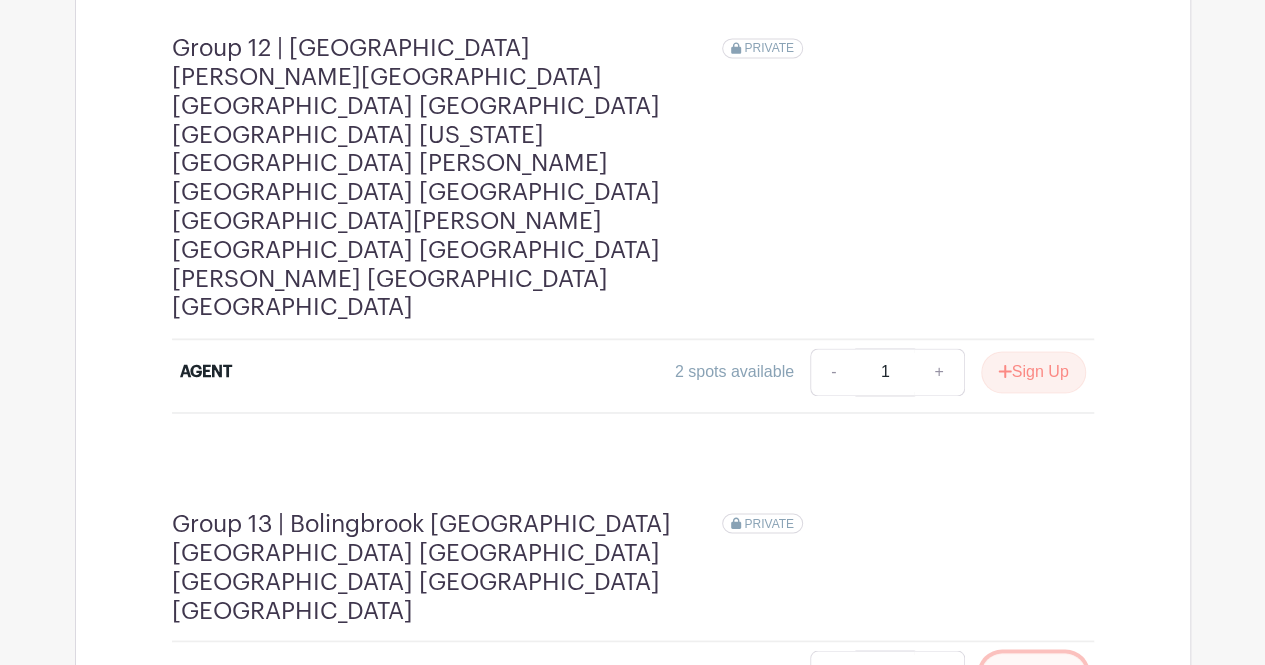 click on "Sign Up" at bounding box center (1033, 674) 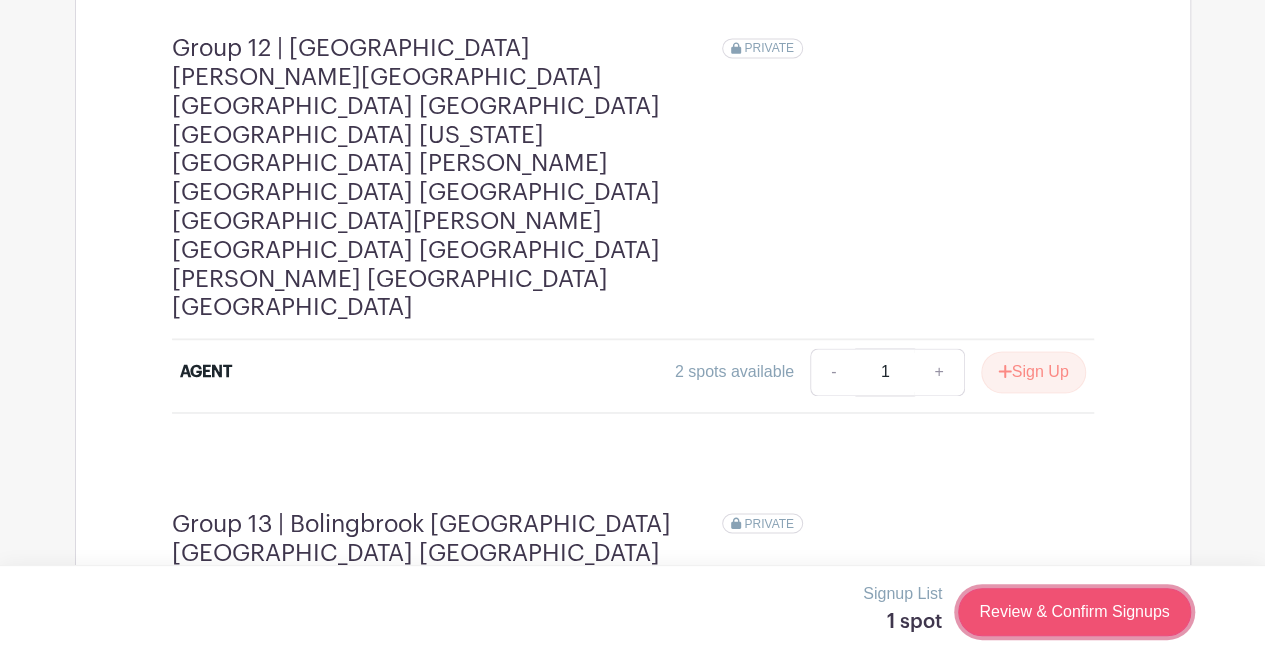 click on "Review & Confirm Signups" at bounding box center [1074, 612] 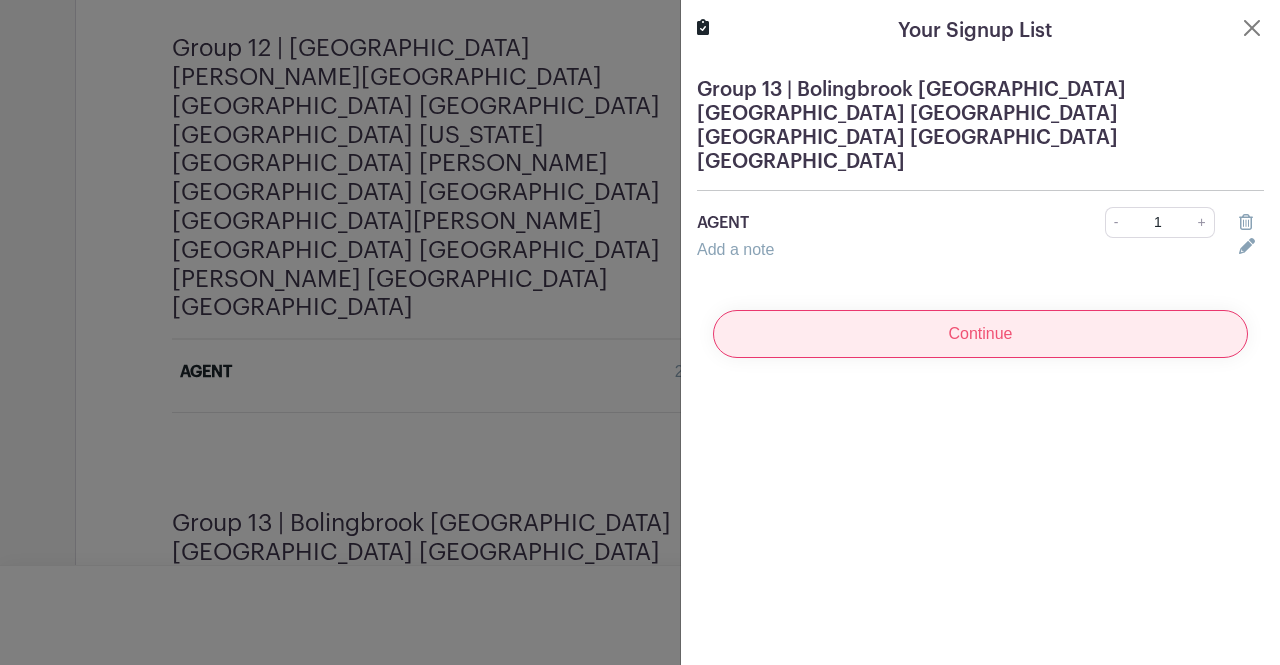 click on "Continue" at bounding box center [980, 334] 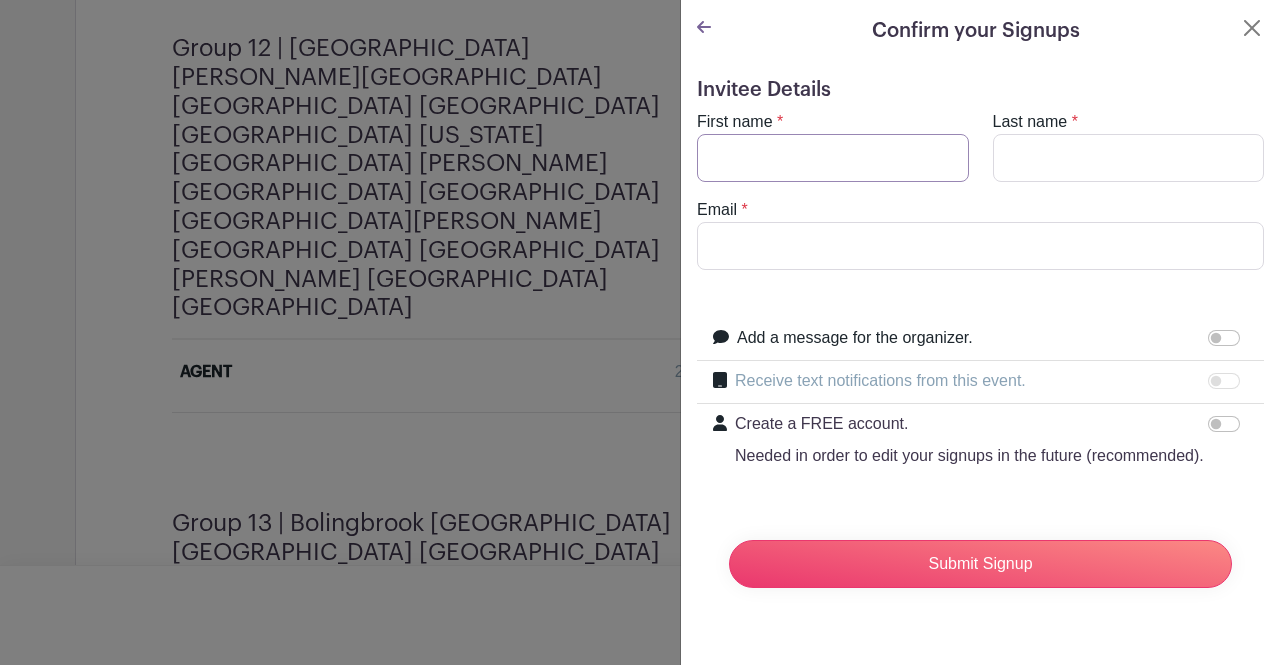 click on "First name" at bounding box center (833, 158) 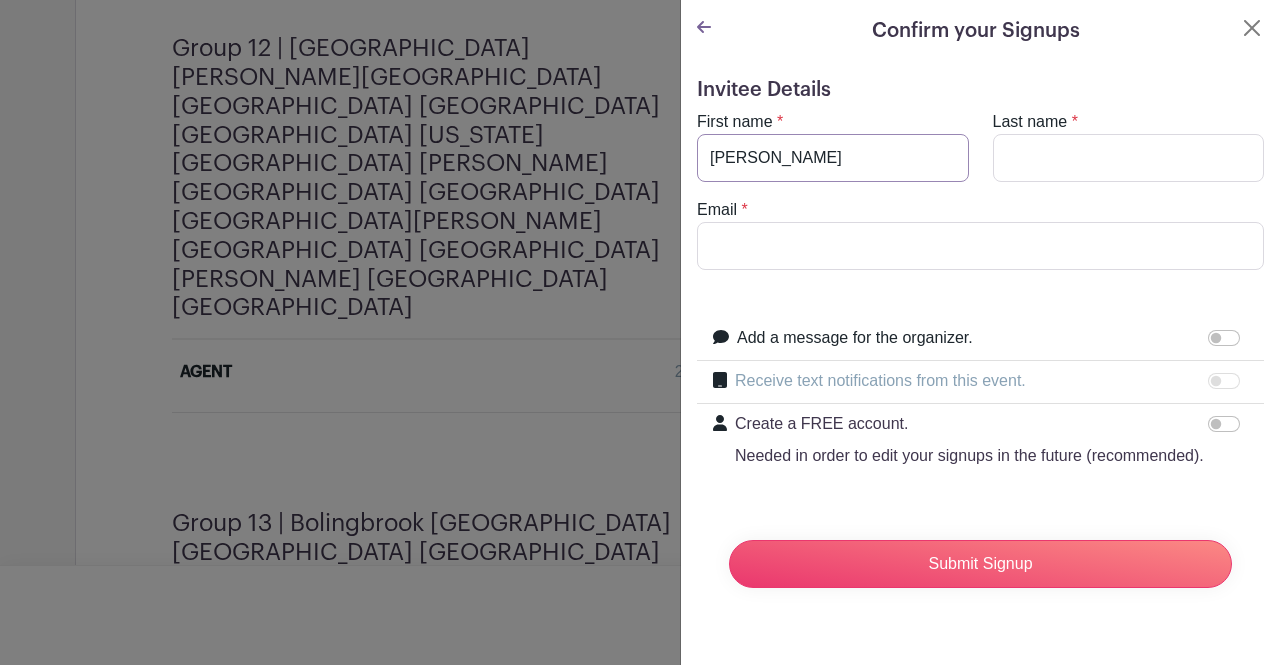 type on "[PERSON_NAME]" 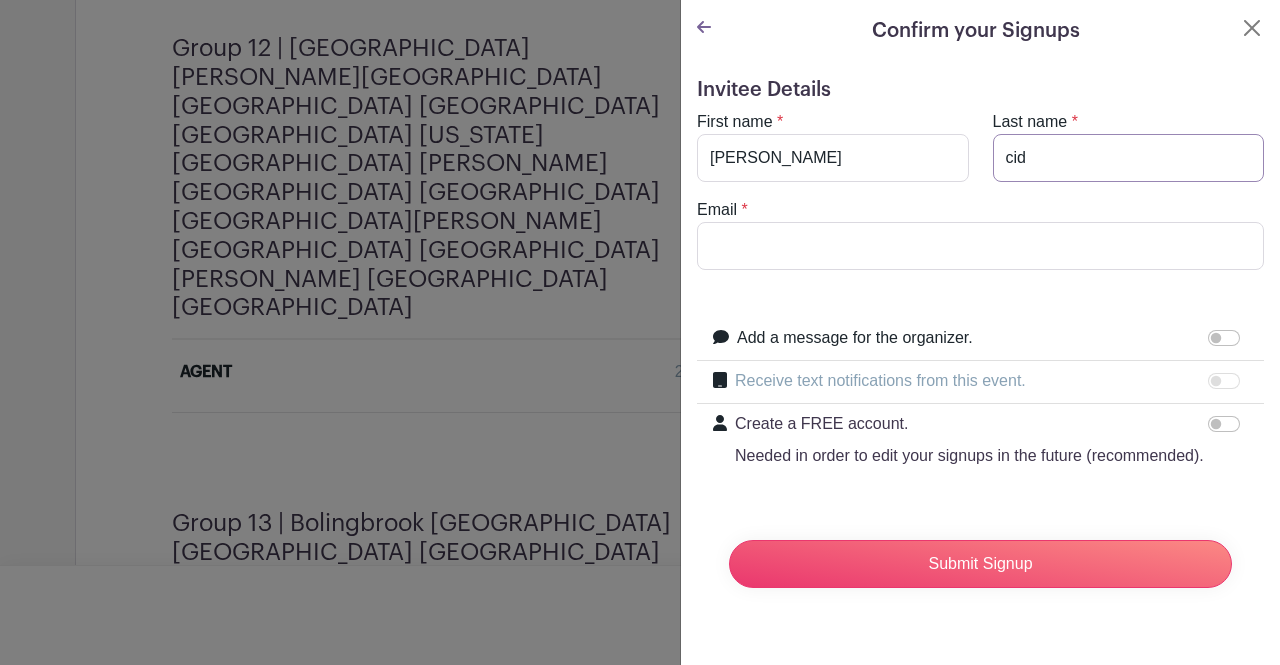 type on "cid" 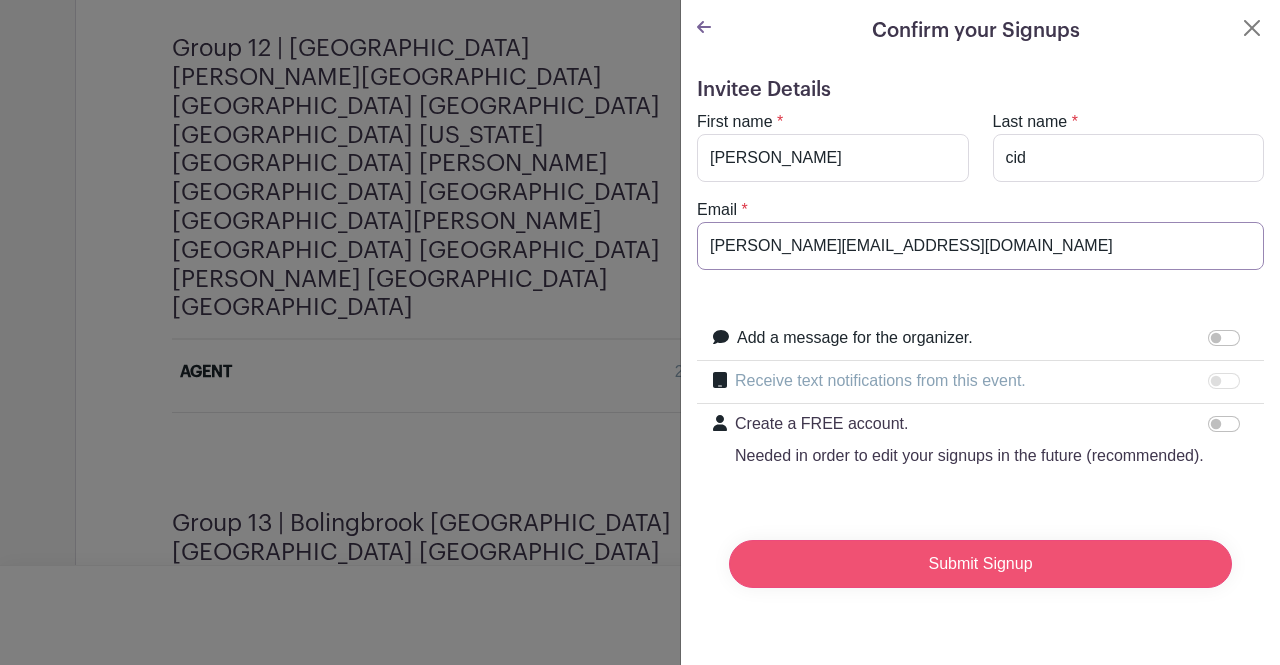 type on "[PERSON_NAME][EMAIL_ADDRESS][DOMAIN_NAME]" 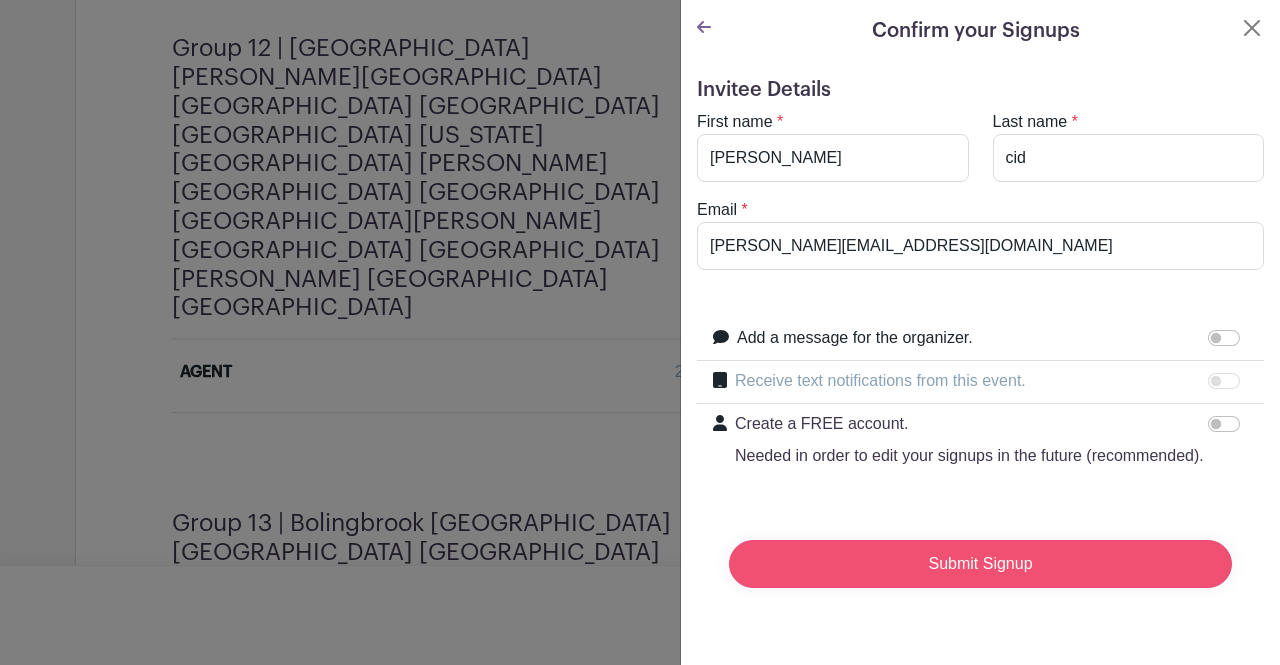 click on "Submit Signup" at bounding box center (980, 564) 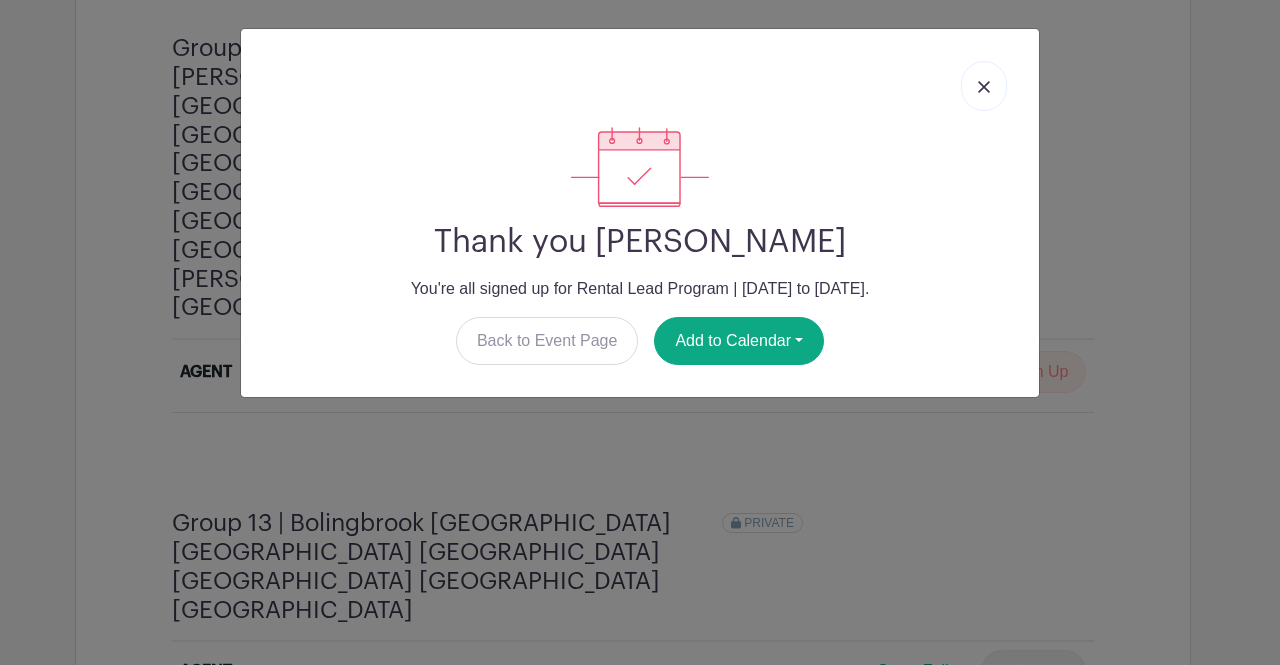 click at bounding box center [984, 87] 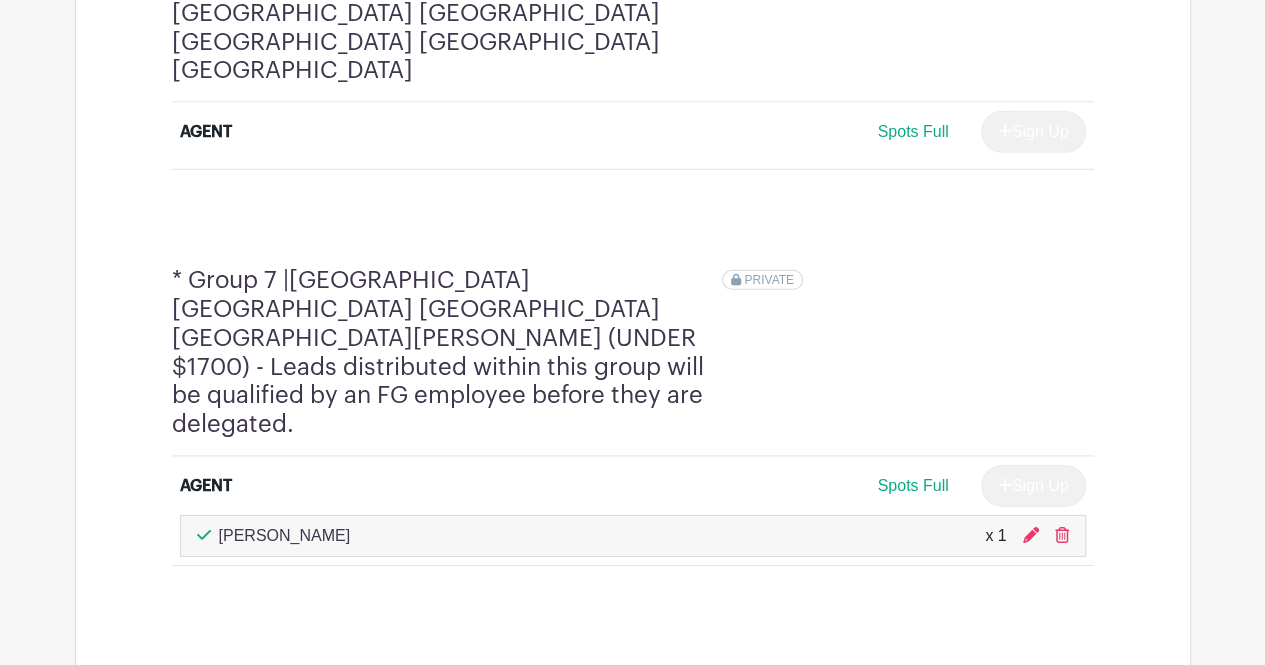 scroll, scrollTop: 2934, scrollLeft: 0, axis: vertical 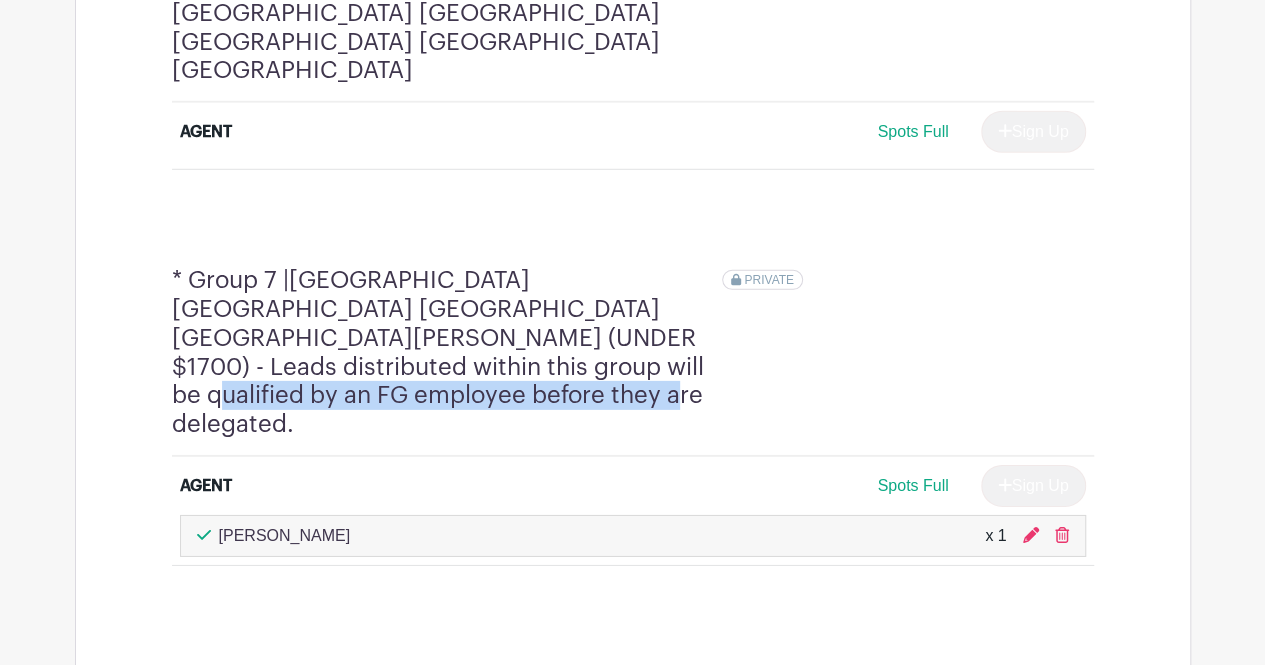 drag, startPoint x: 352, startPoint y: 197, endPoint x: 678, endPoint y: 244, distance: 329.3706 